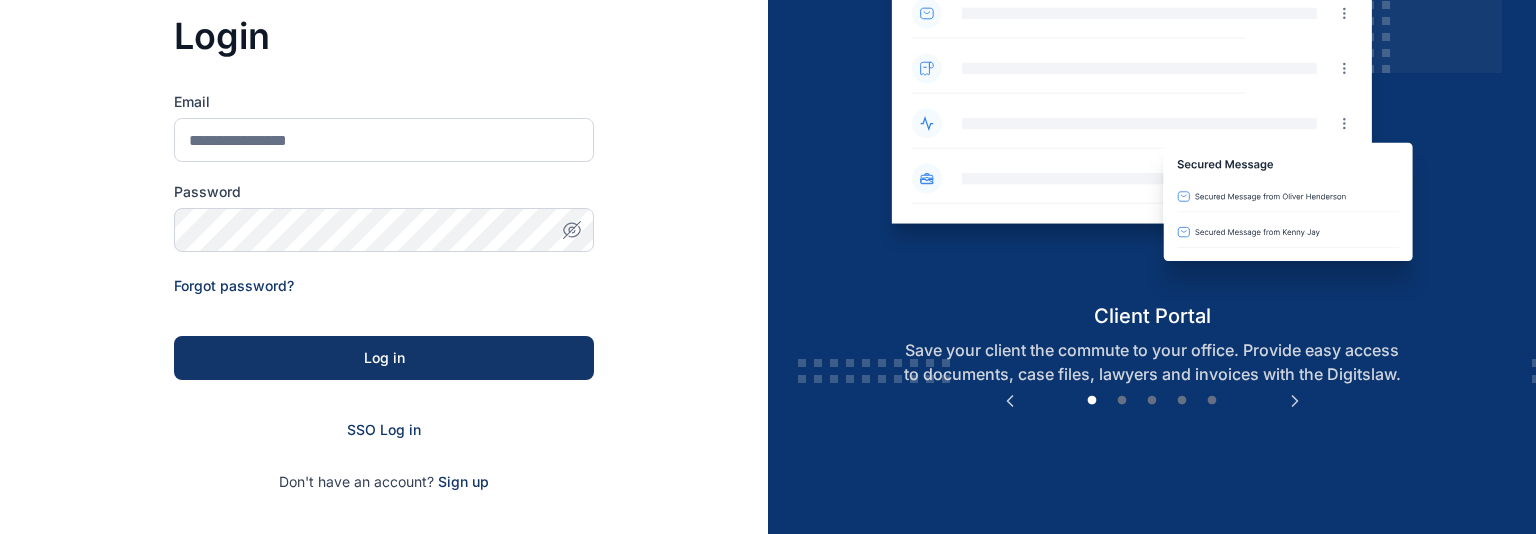 scroll, scrollTop: 206, scrollLeft: 0, axis: vertical 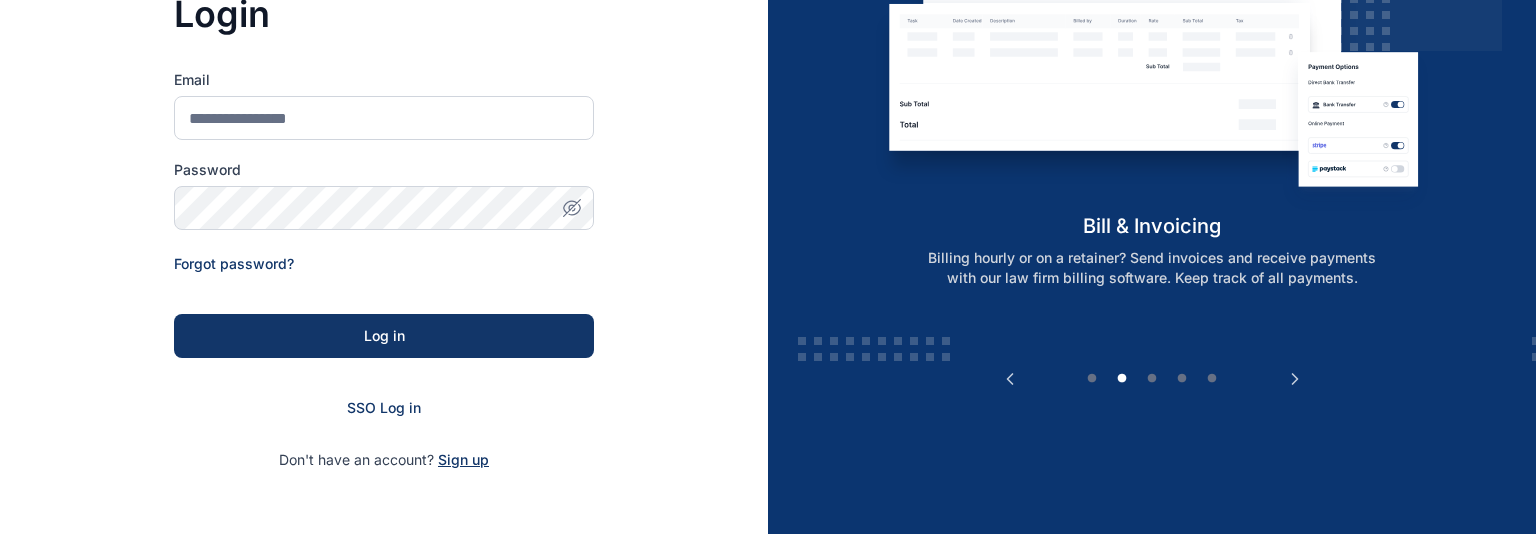 click on "Sign up" at bounding box center (463, 460) 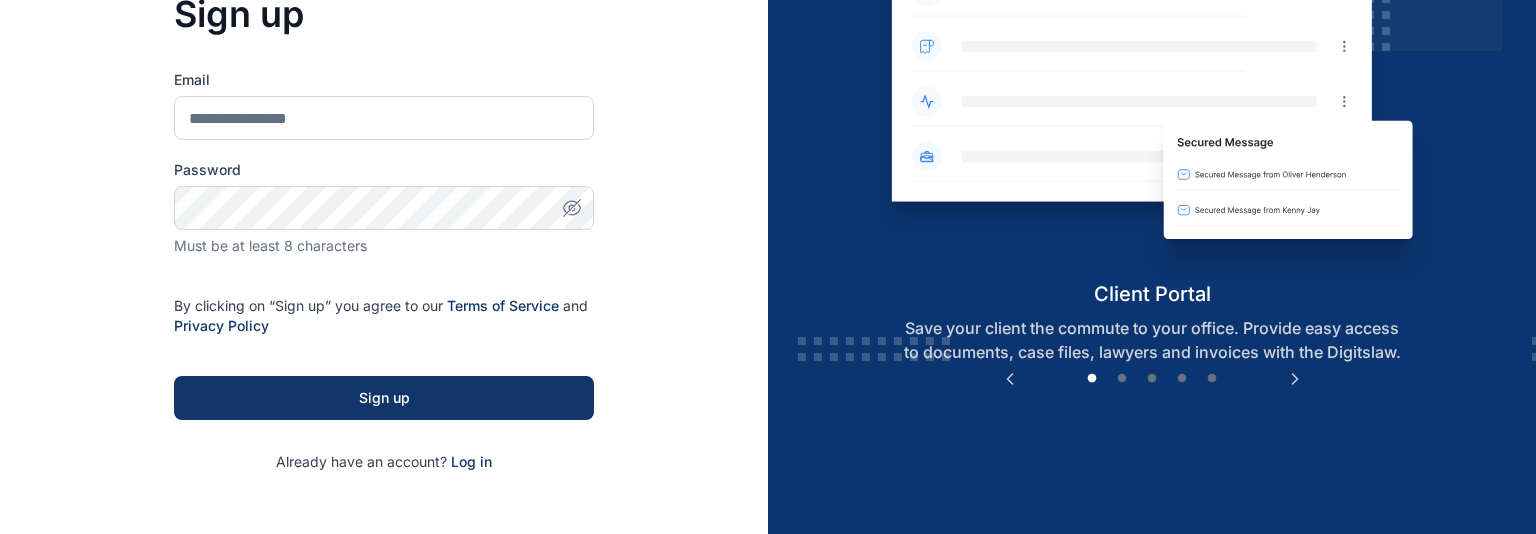 scroll, scrollTop: 0, scrollLeft: 0, axis: both 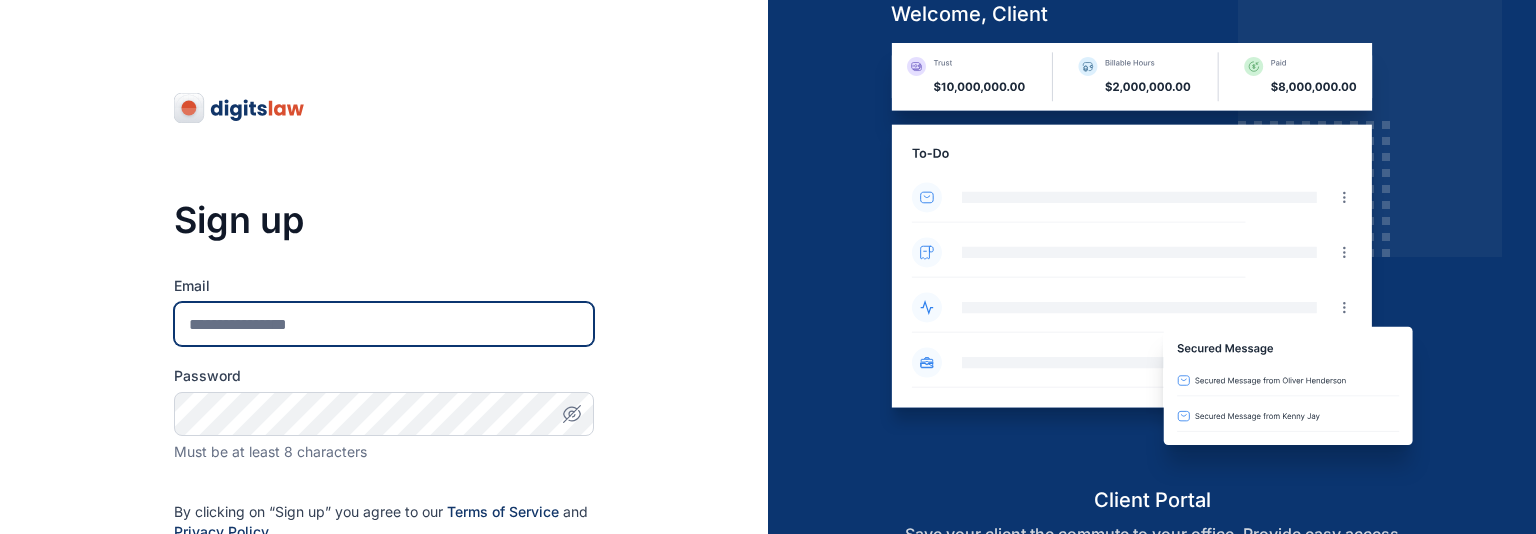 click on "Email" at bounding box center (384, 324) 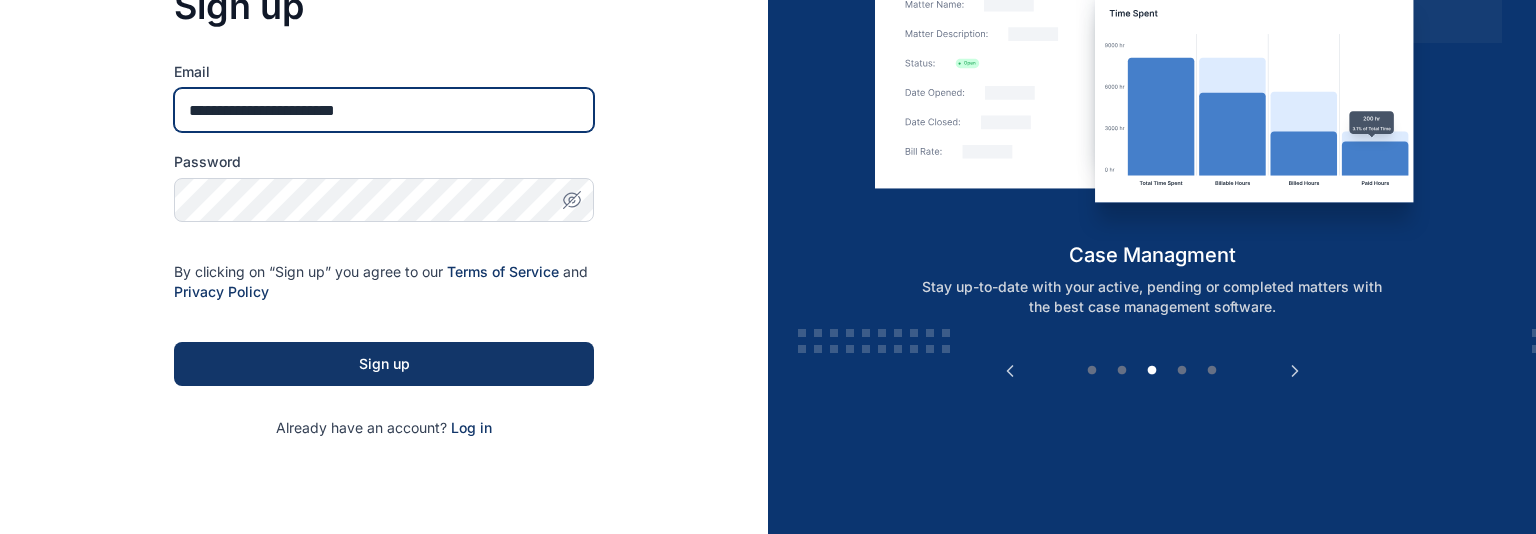 scroll, scrollTop: 216, scrollLeft: 0, axis: vertical 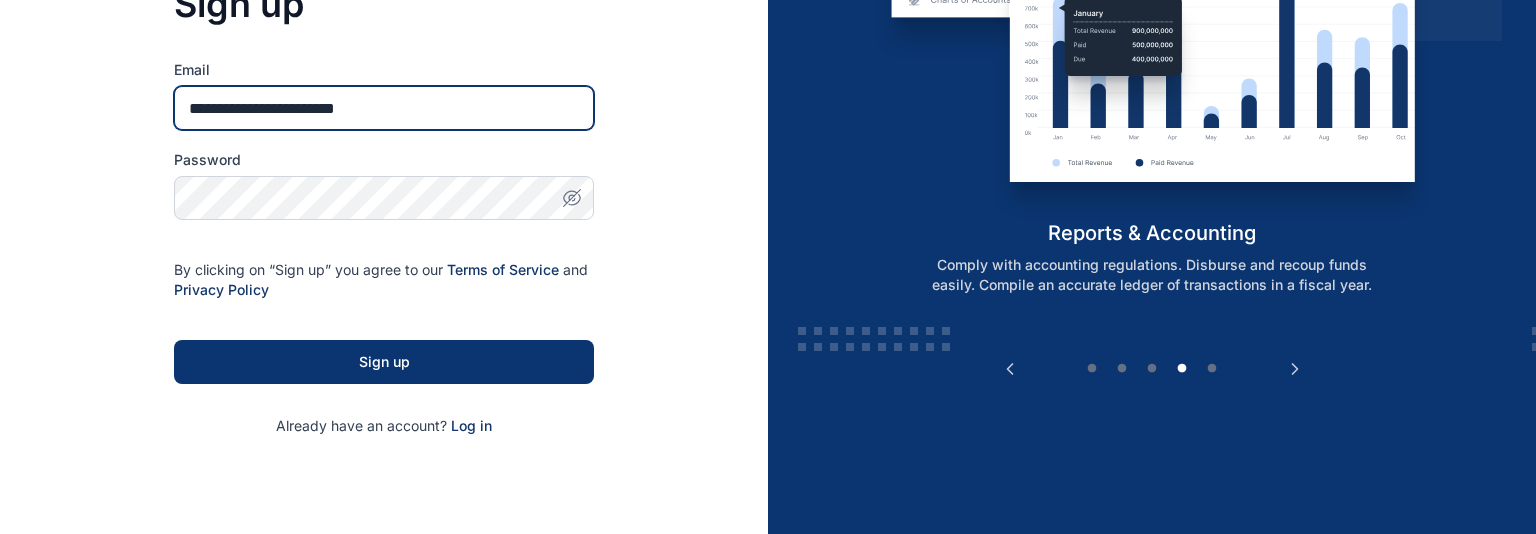 type on "**********" 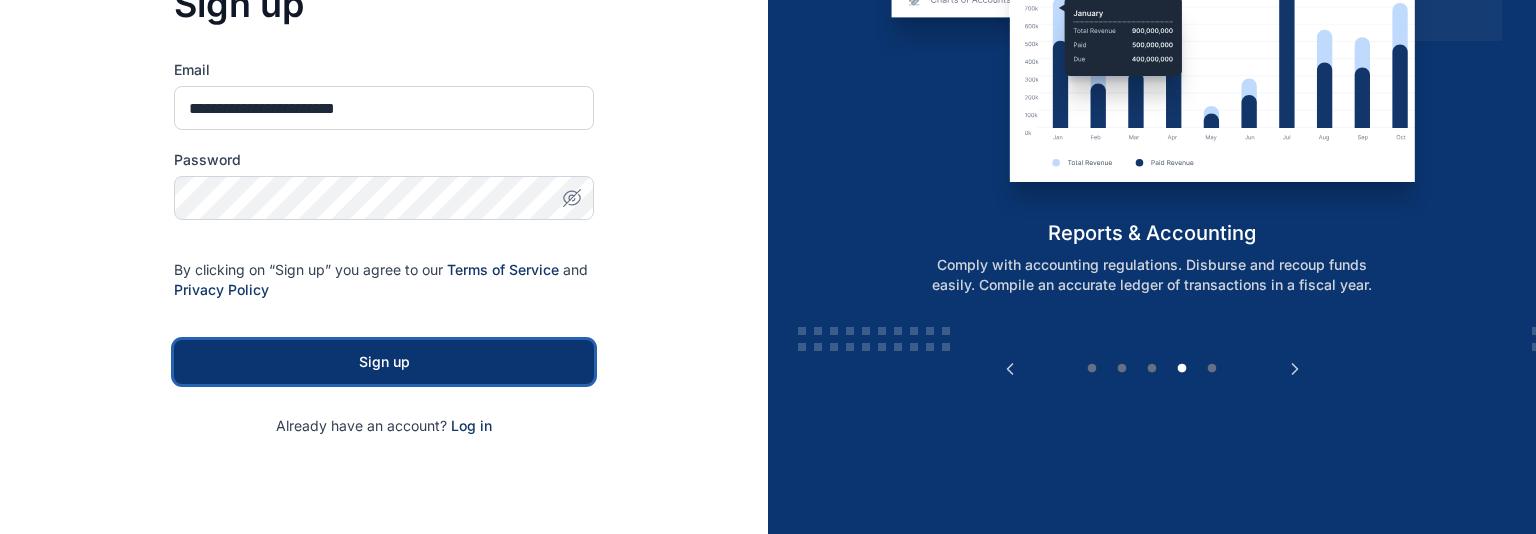 click on "Sign up" at bounding box center (384, 362) 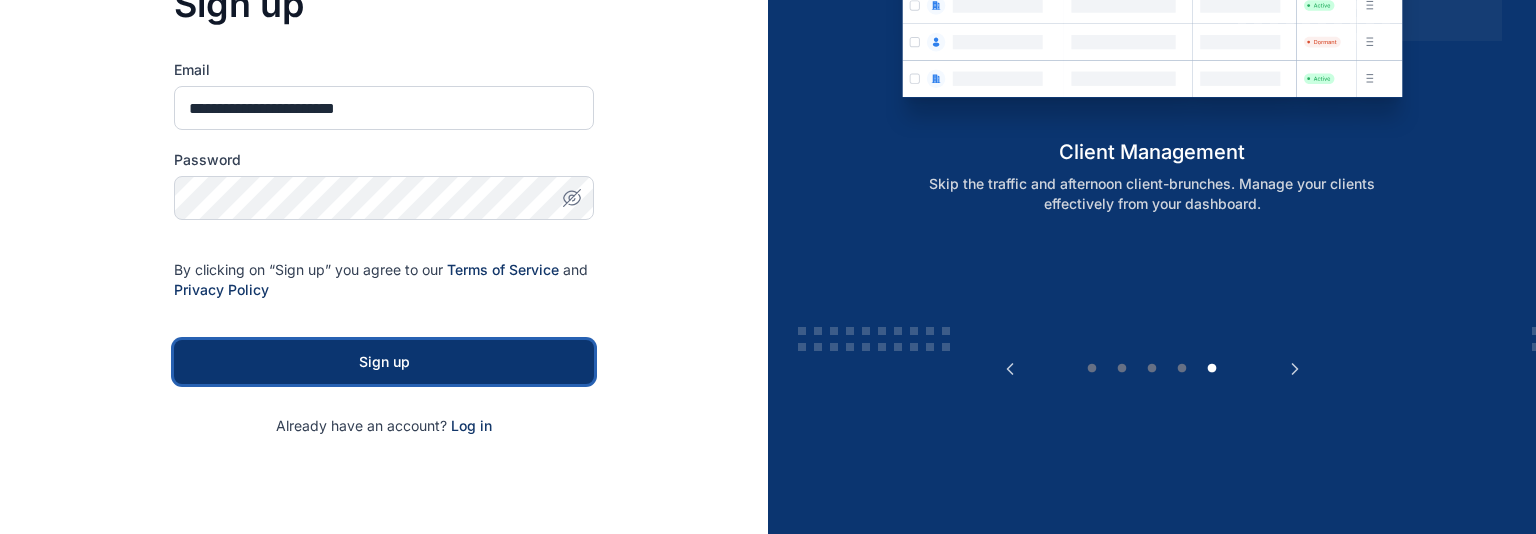 click on "Sign up" at bounding box center [384, 362] 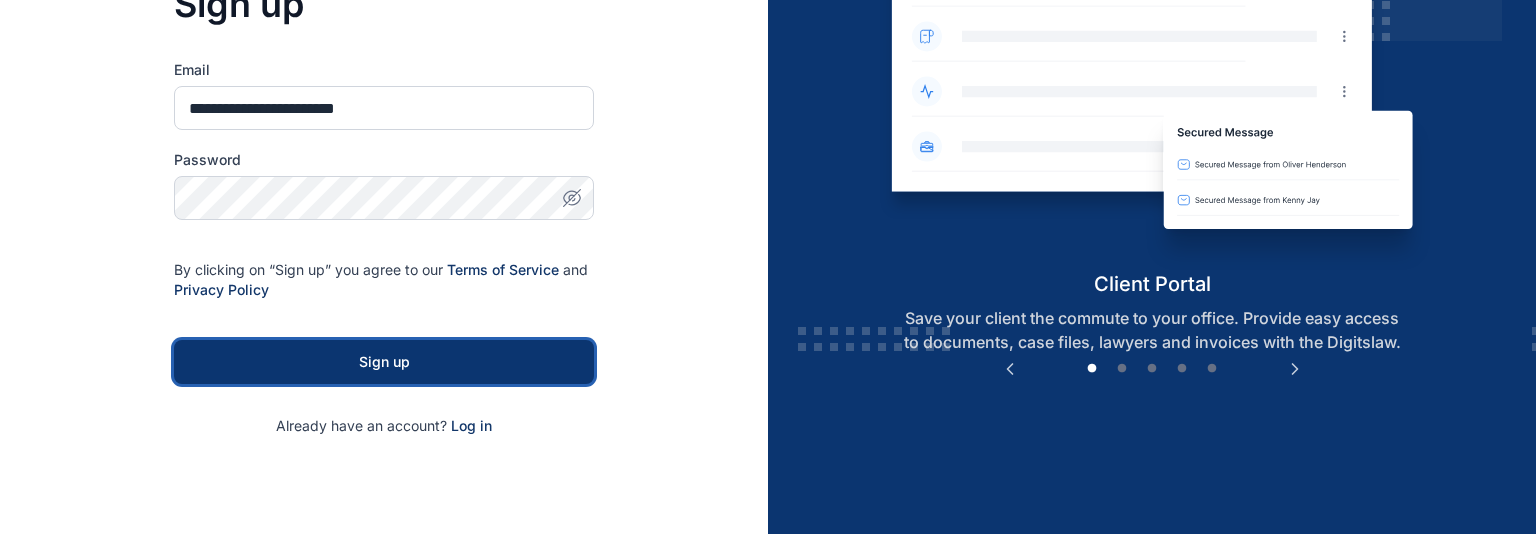 click on "Sign up" at bounding box center (384, 362) 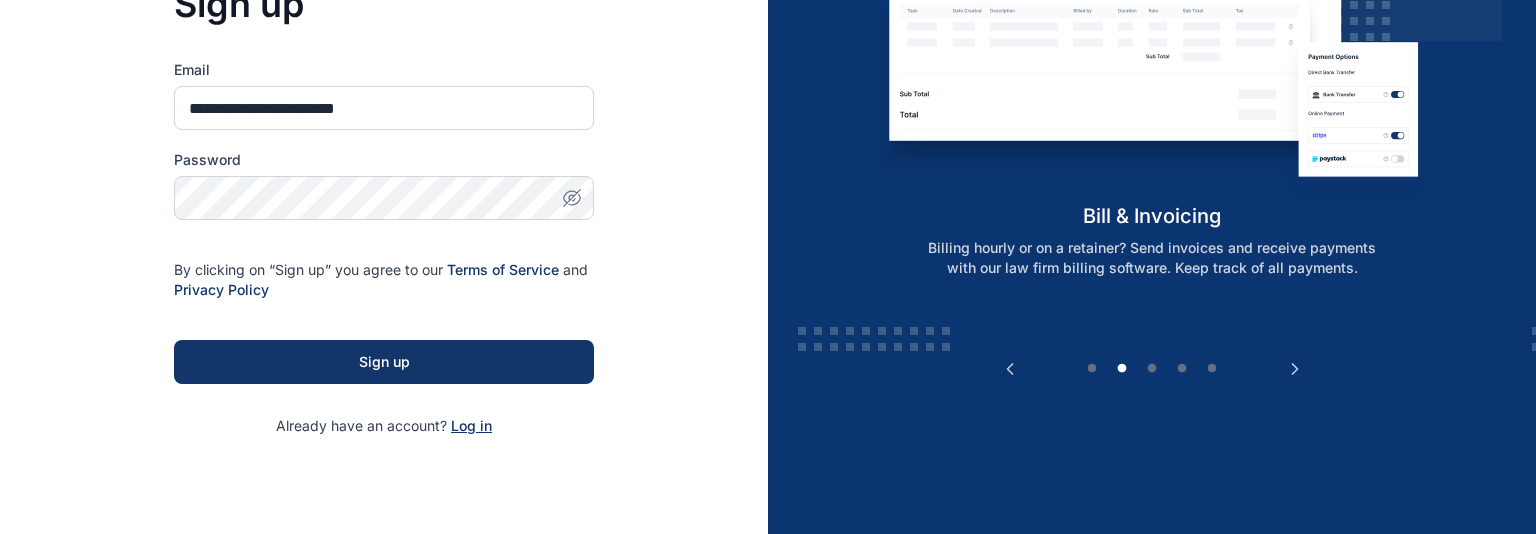 click on "Log in" at bounding box center (471, 425) 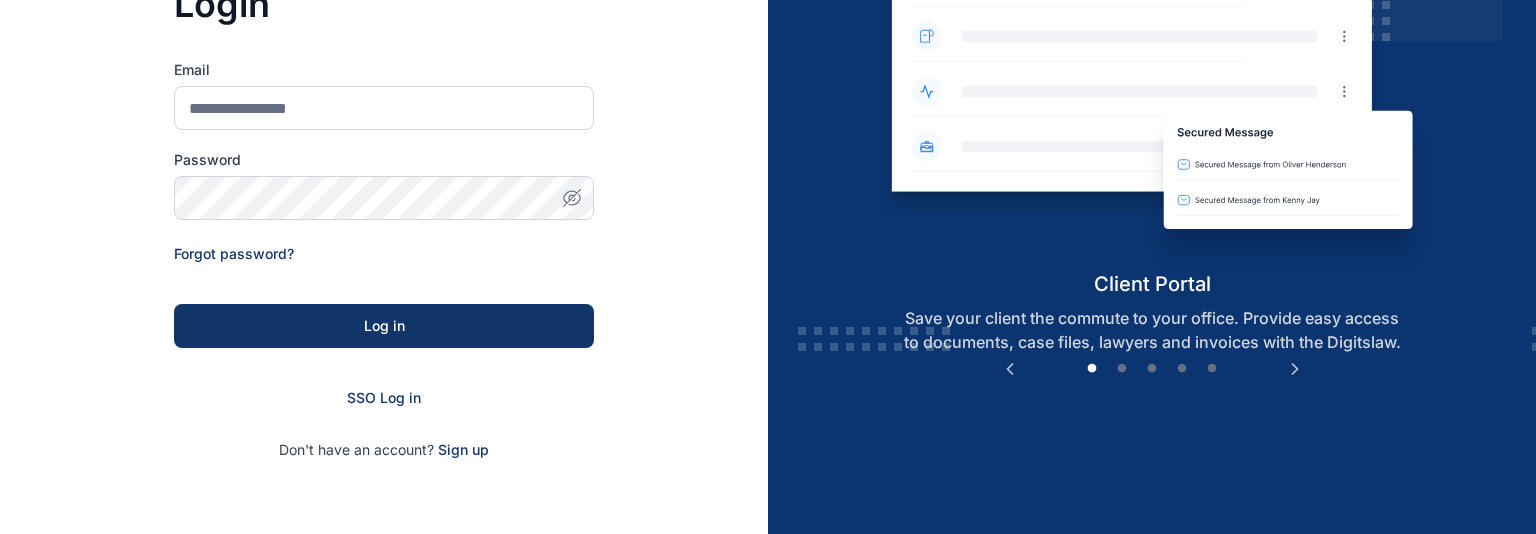scroll, scrollTop: 0, scrollLeft: 0, axis: both 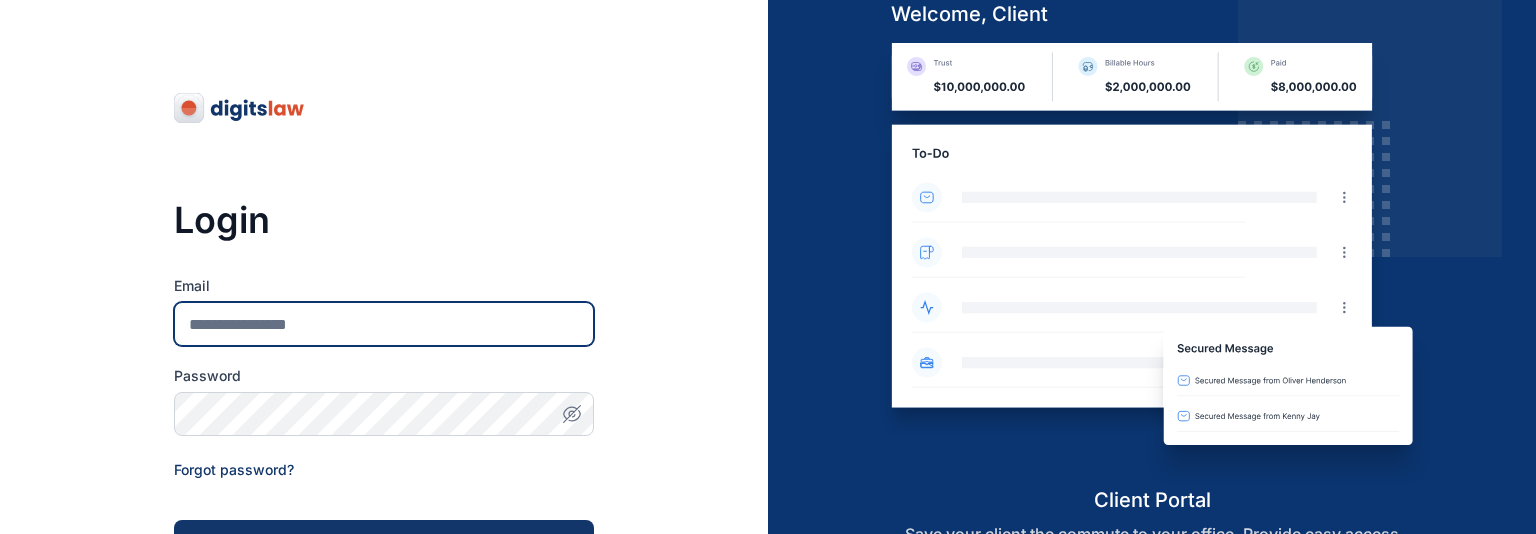 click on "Email" at bounding box center (384, 324) 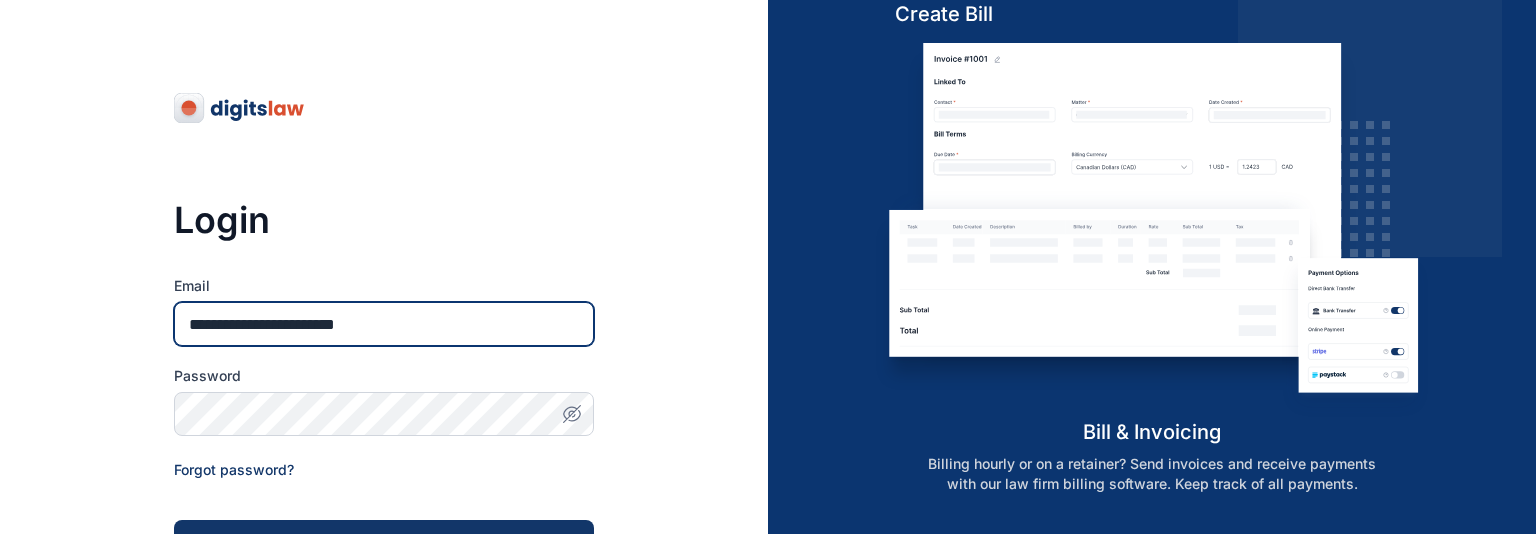 type on "**********" 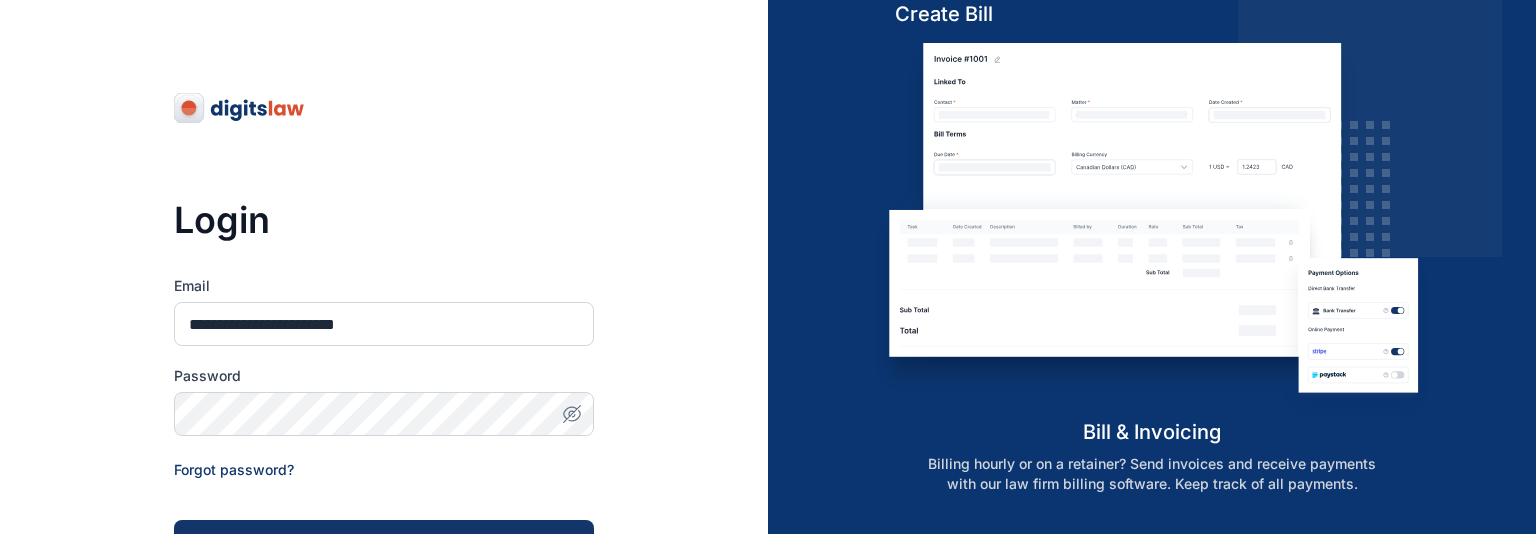 drag, startPoint x: 1521, startPoint y: 241, endPoint x: 1534, endPoint y: 232, distance: 15.811388 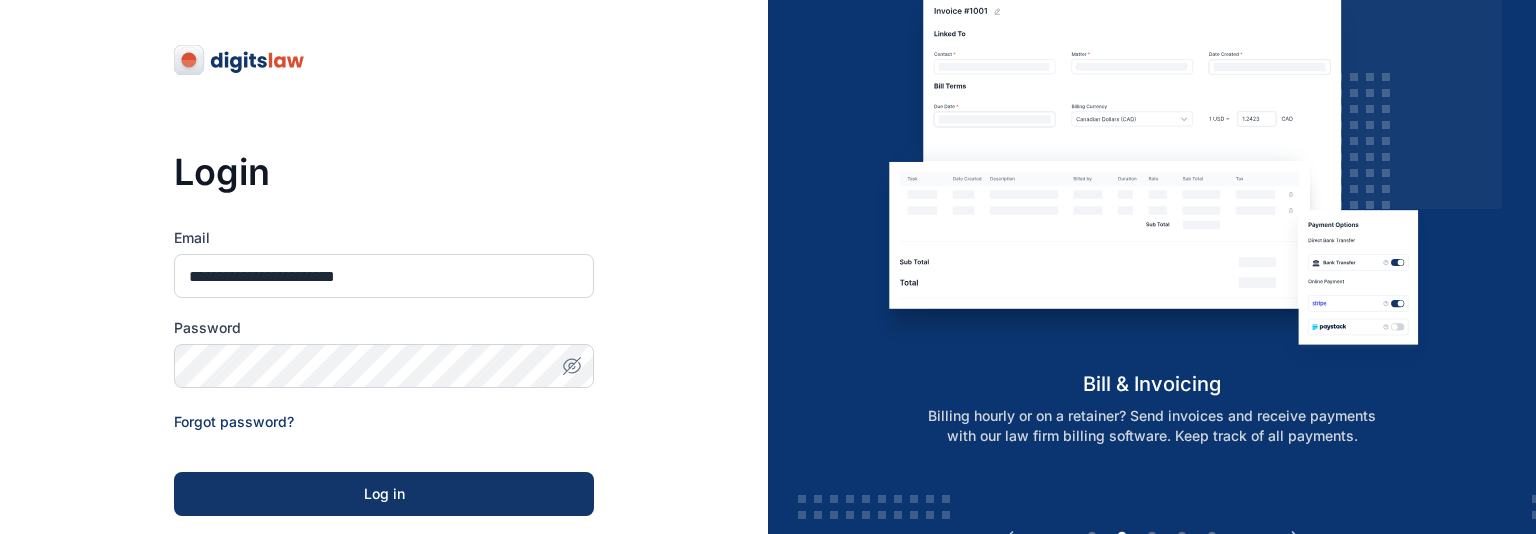 scroll, scrollTop: 104, scrollLeft: 0, axis: vertical 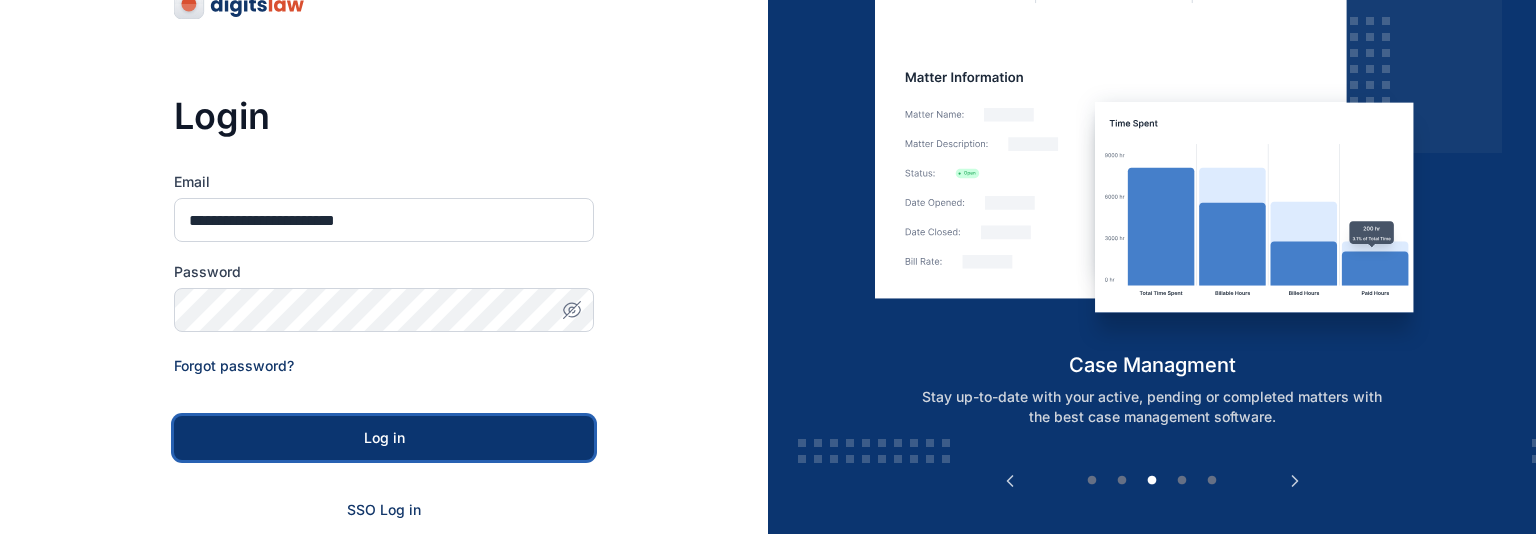 click on "Log in" at bounding box center (384, 438) 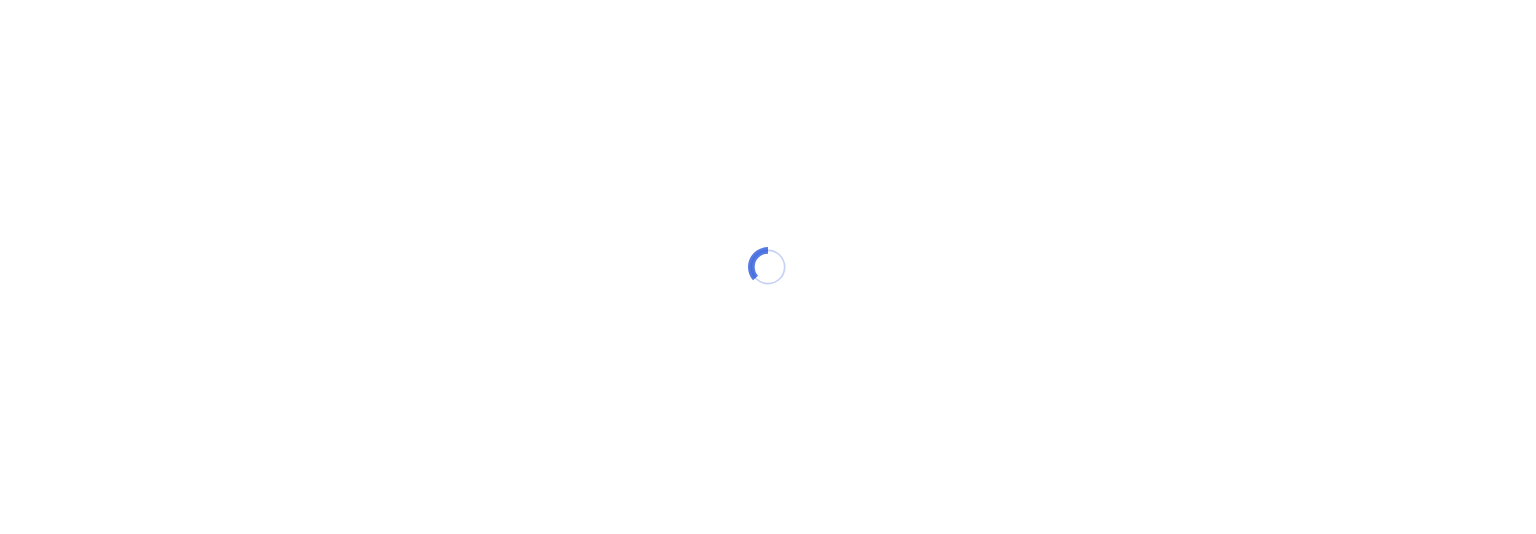 scroll, scrollTop: 0, scrollLeft: 0, axis: both 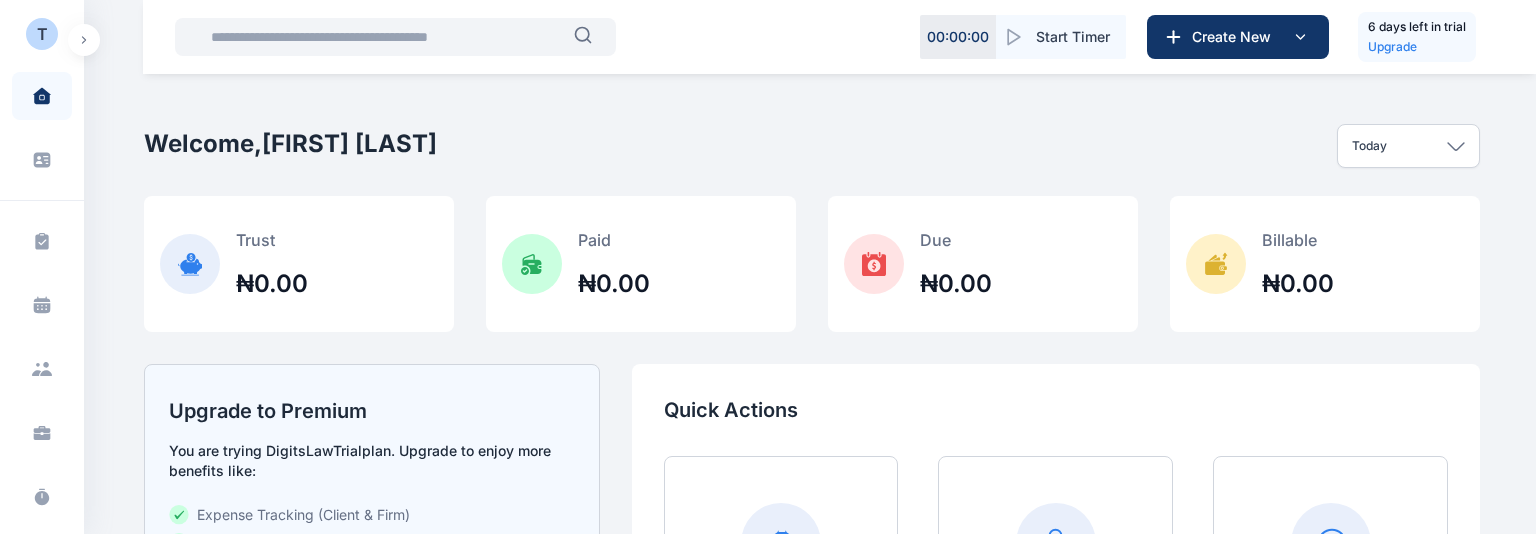 click at bounding box center (84, 40) 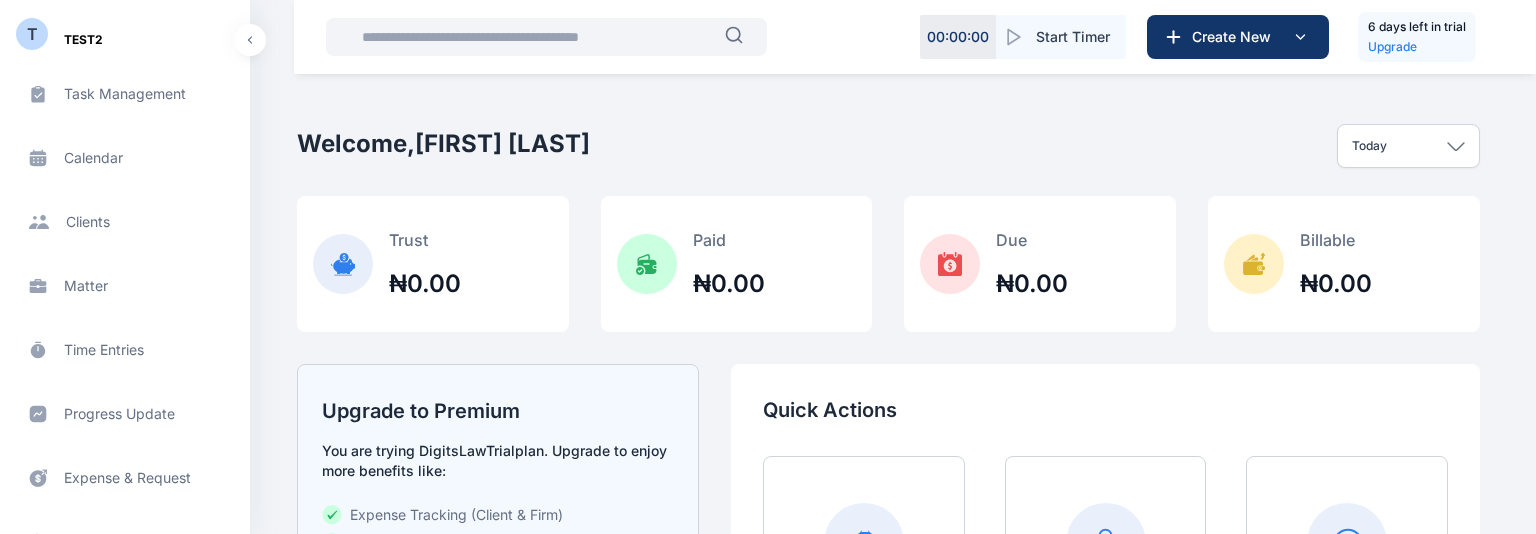 scroll, scrollTop: 112, scrollLeft: 0, axis: vertical 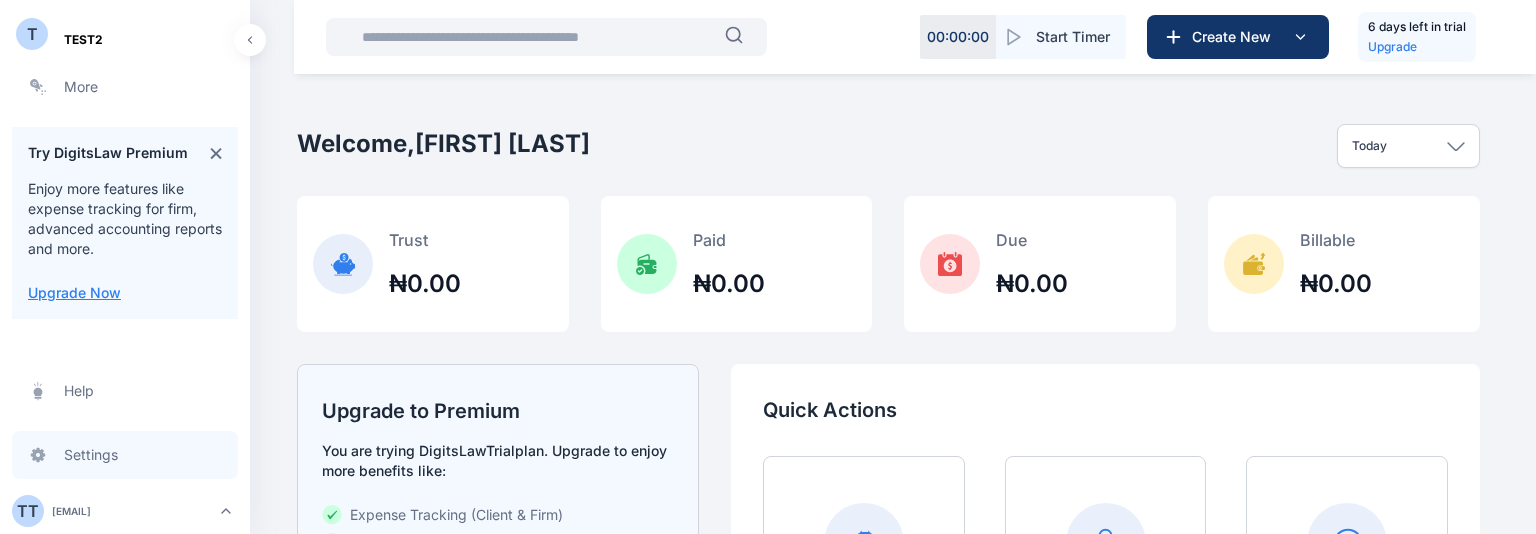 click on "Settings settings settings" at bounding box center (125, 455) 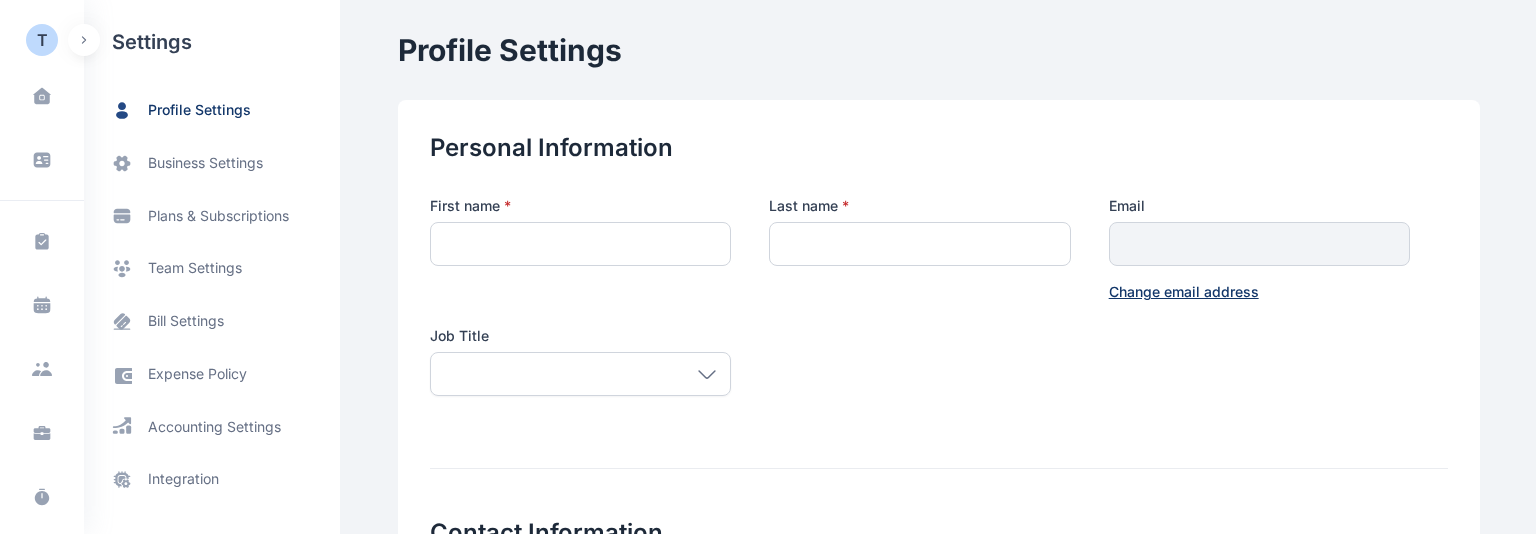 type on "*****" 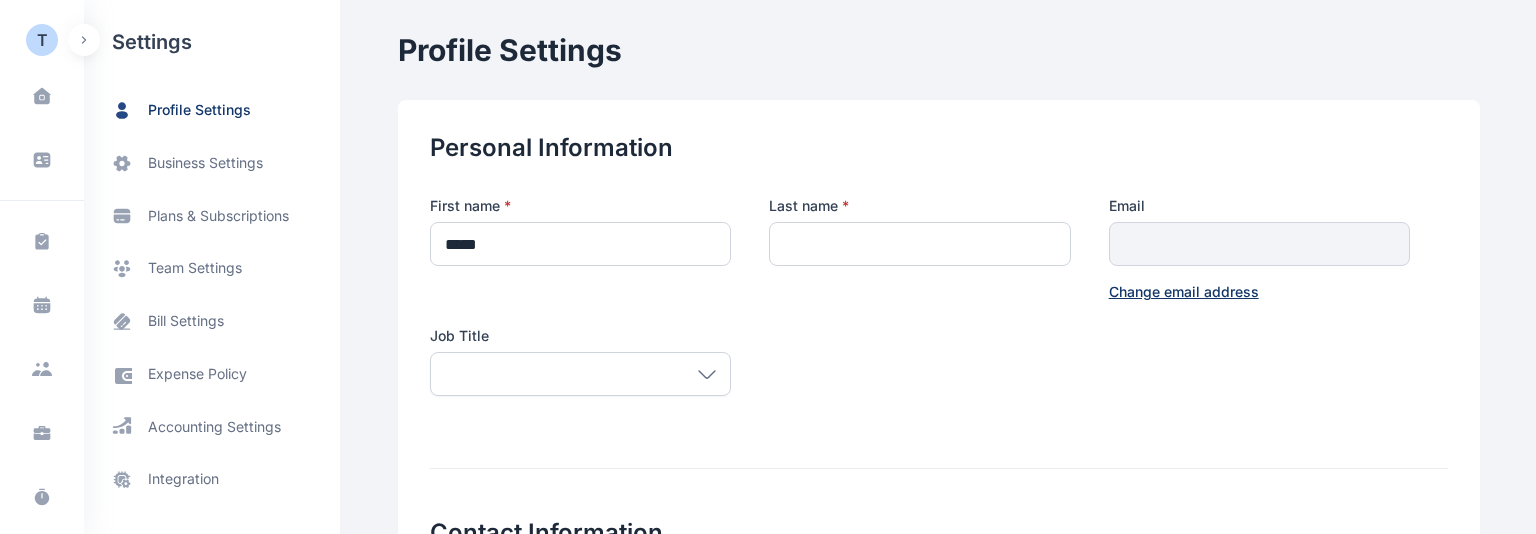 type on "*****" 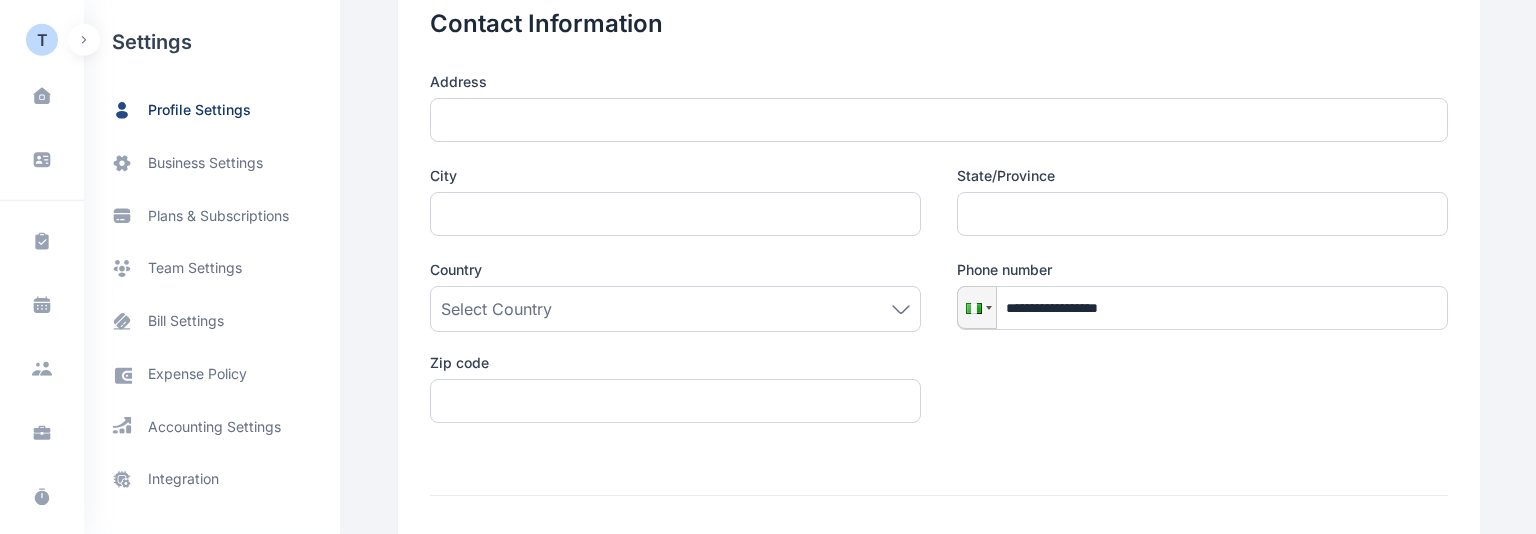 scroll, scrollTop: 376, scrollLeft: 0, axis: vertical 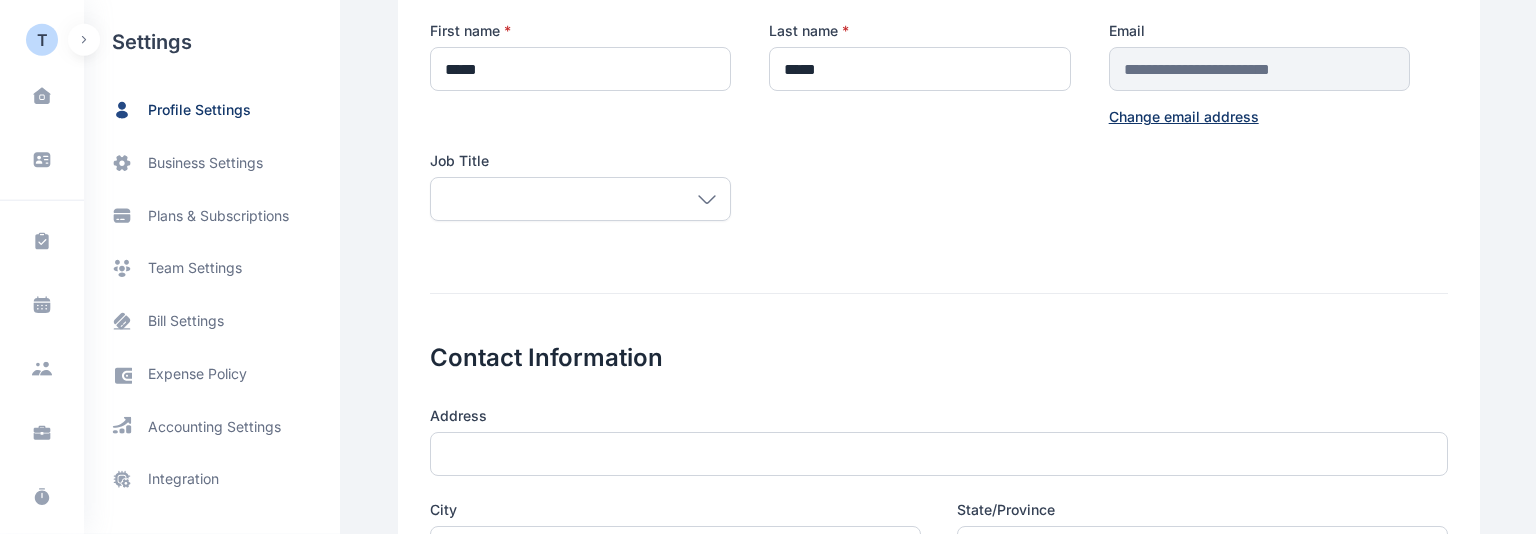 click at bounding box center [580, 199] 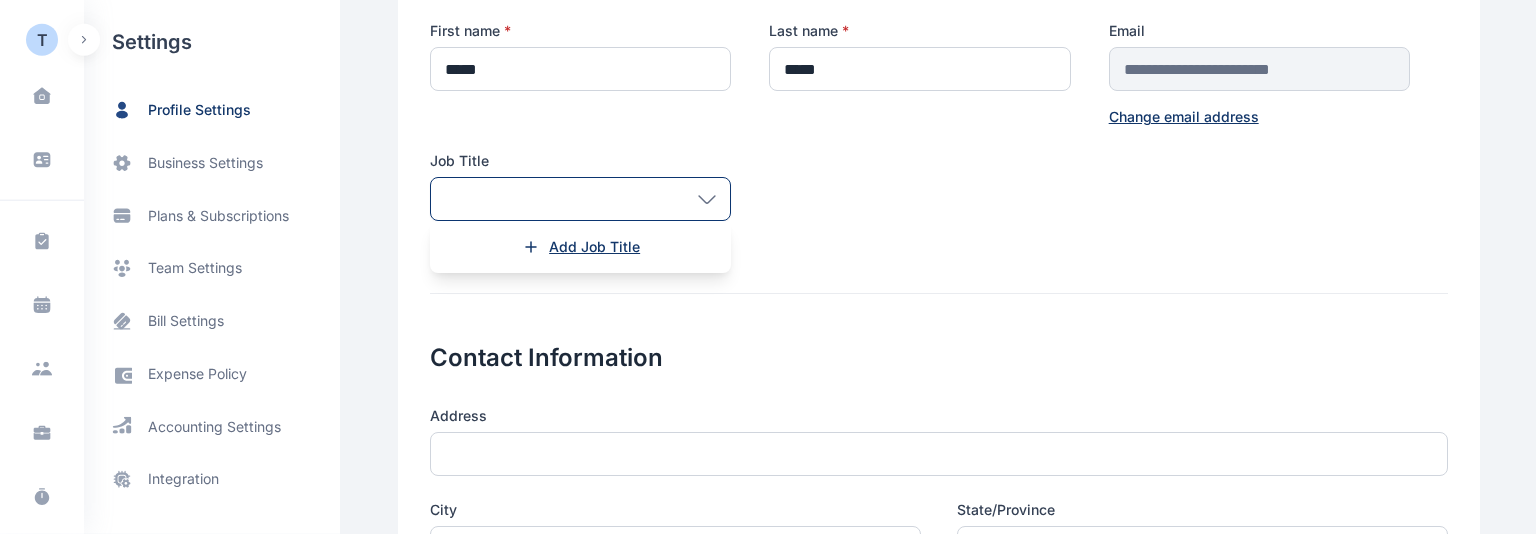 click on "Add Job Title" at bounding box center [594, 247] 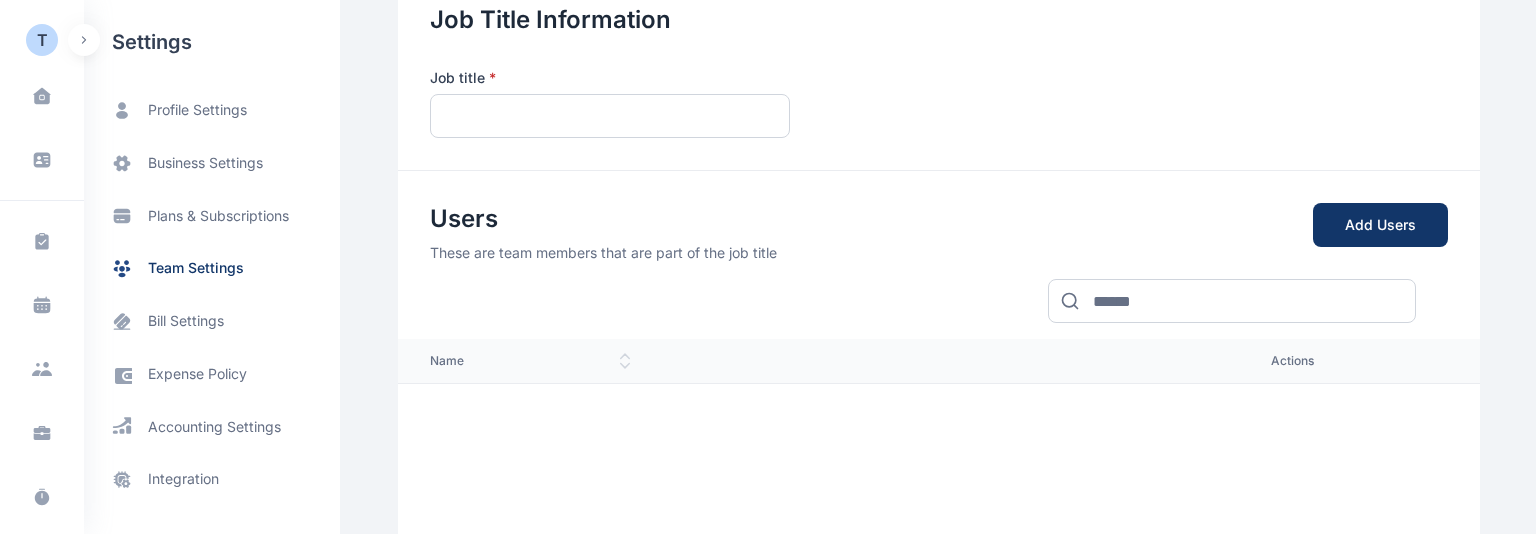 scroll, scrollTop: 0, scrollLeft: 0, axis: both 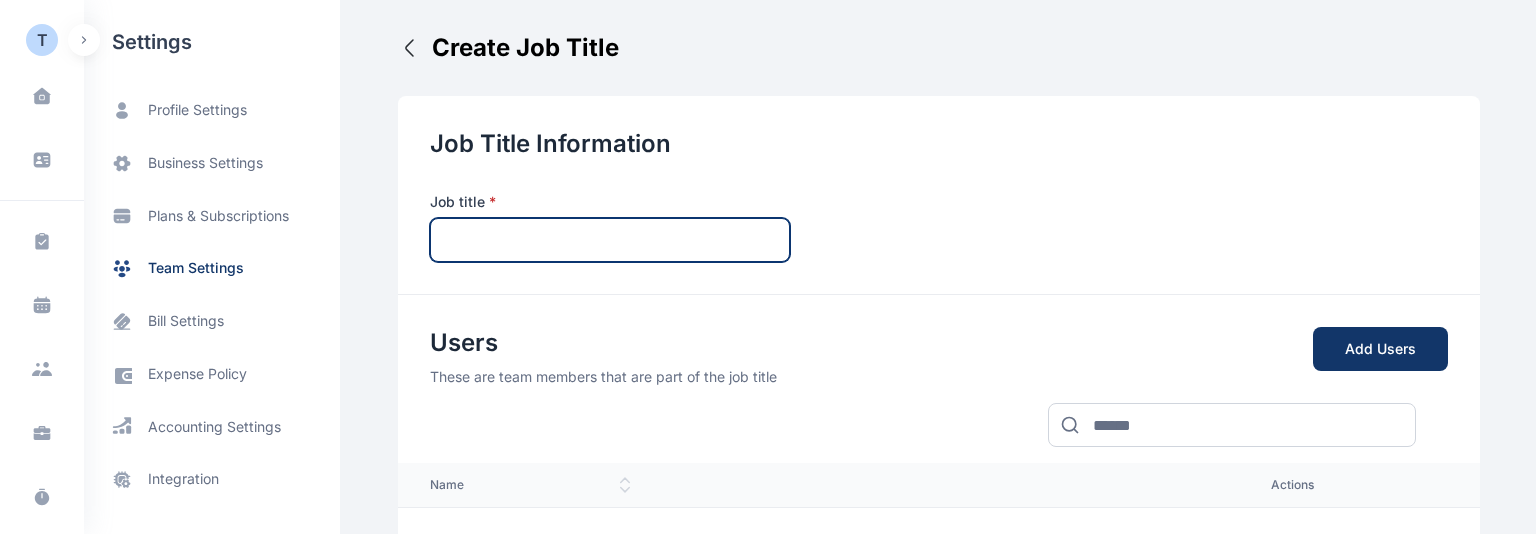 click at bounding box center [610, 240] 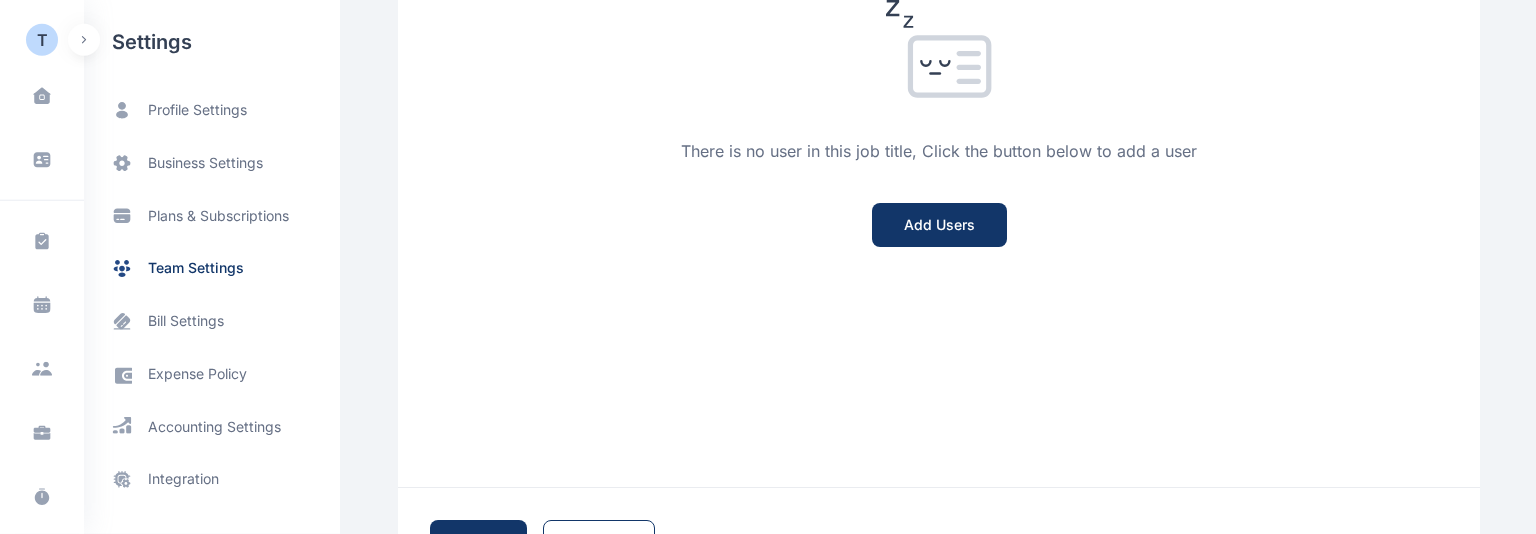 scroll, scrollTop: 773, scrollLeft: 0, axis: vertical 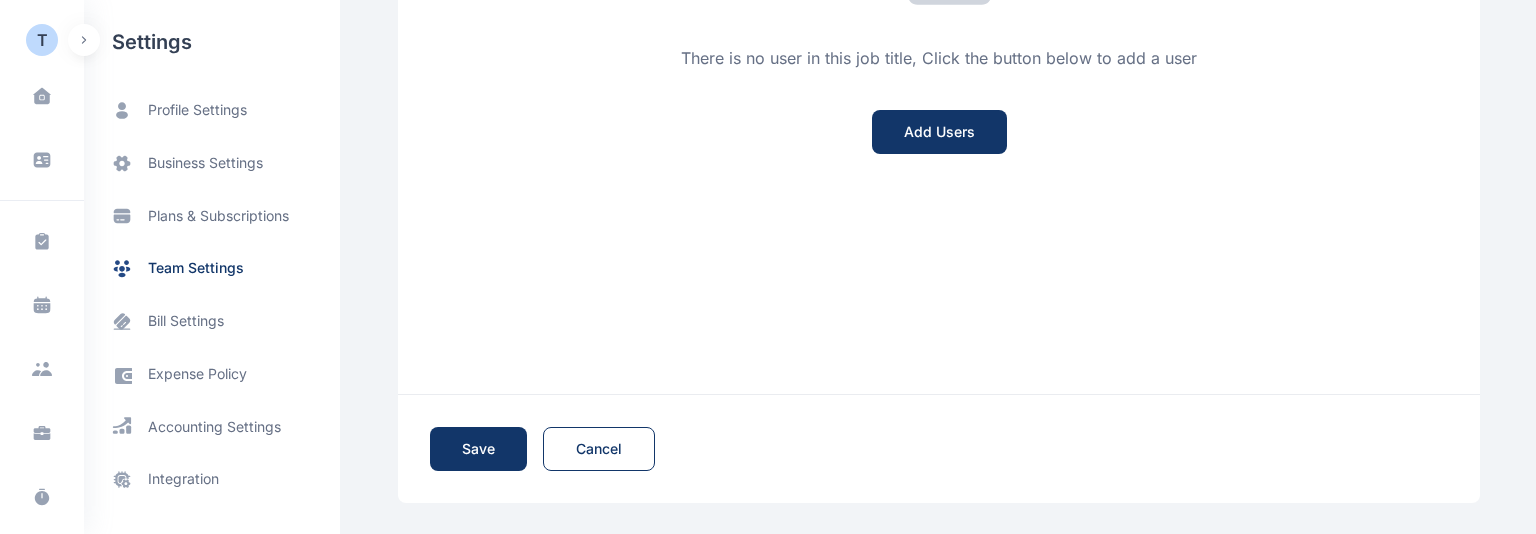type on "******" 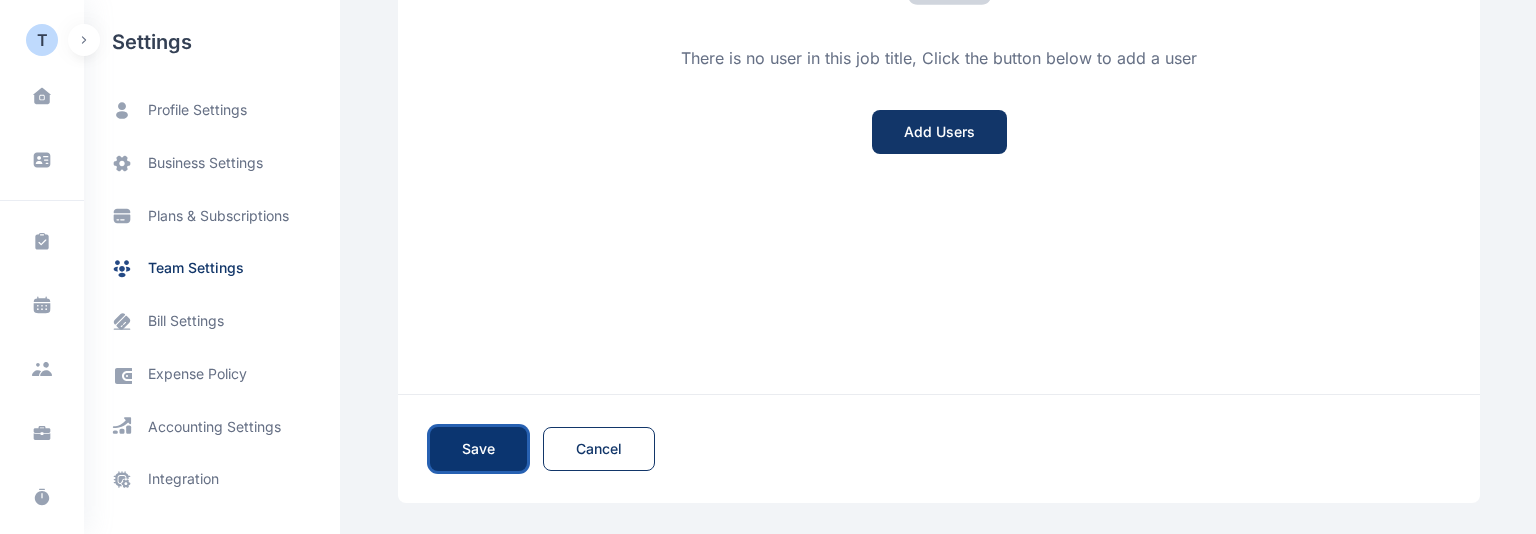 click on "Save Save" at bounding box center (478, 449) 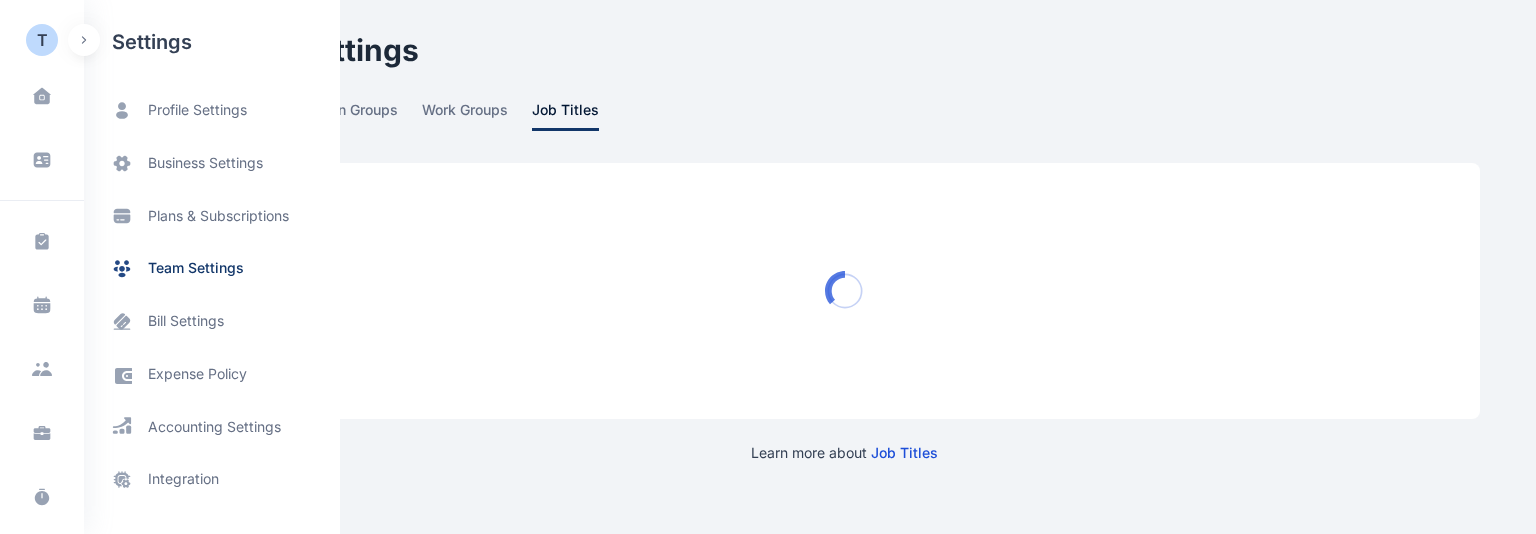 scroll, scrollTop: 0, scrollLeft: 0, axis: both 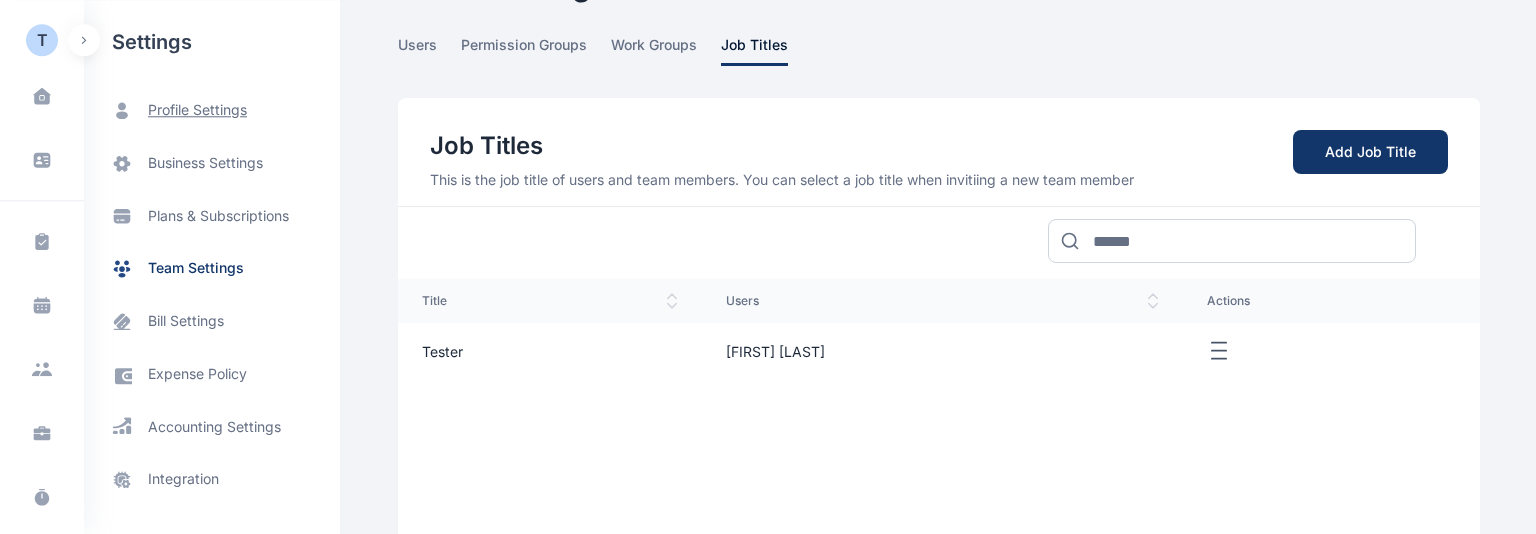 click on "profile settings" at bounding box center (197, 110) 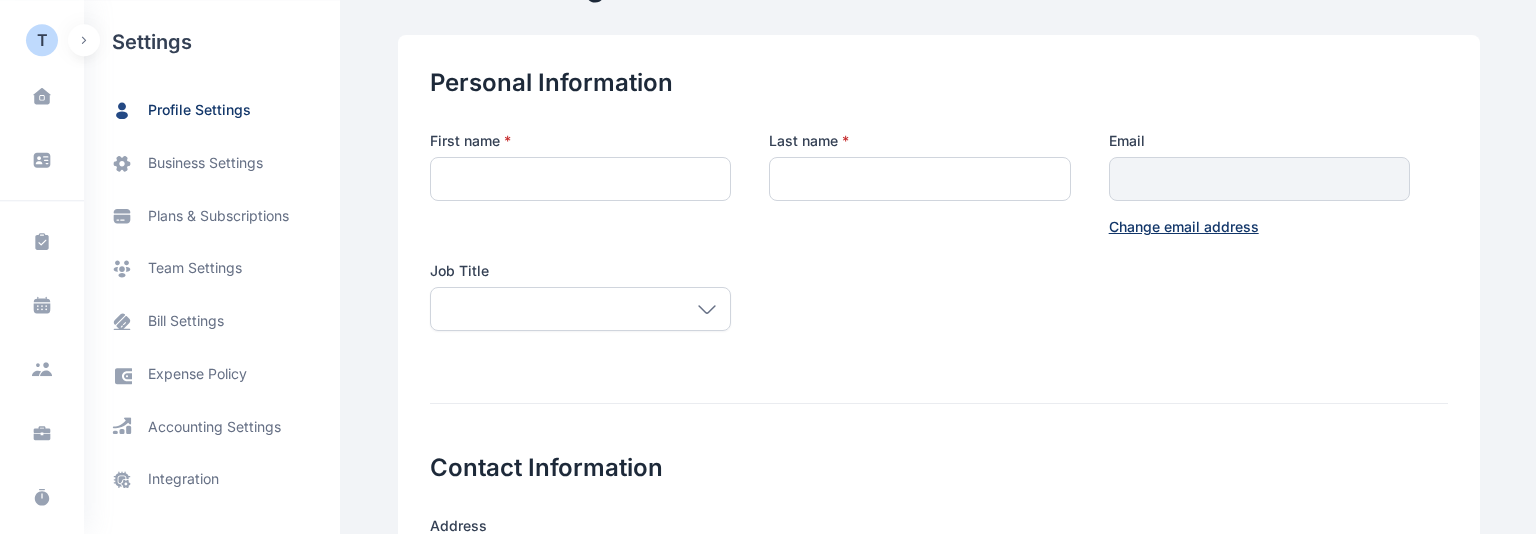 scroll, scrollTop: 0, scrollLeft: 0, axis: both 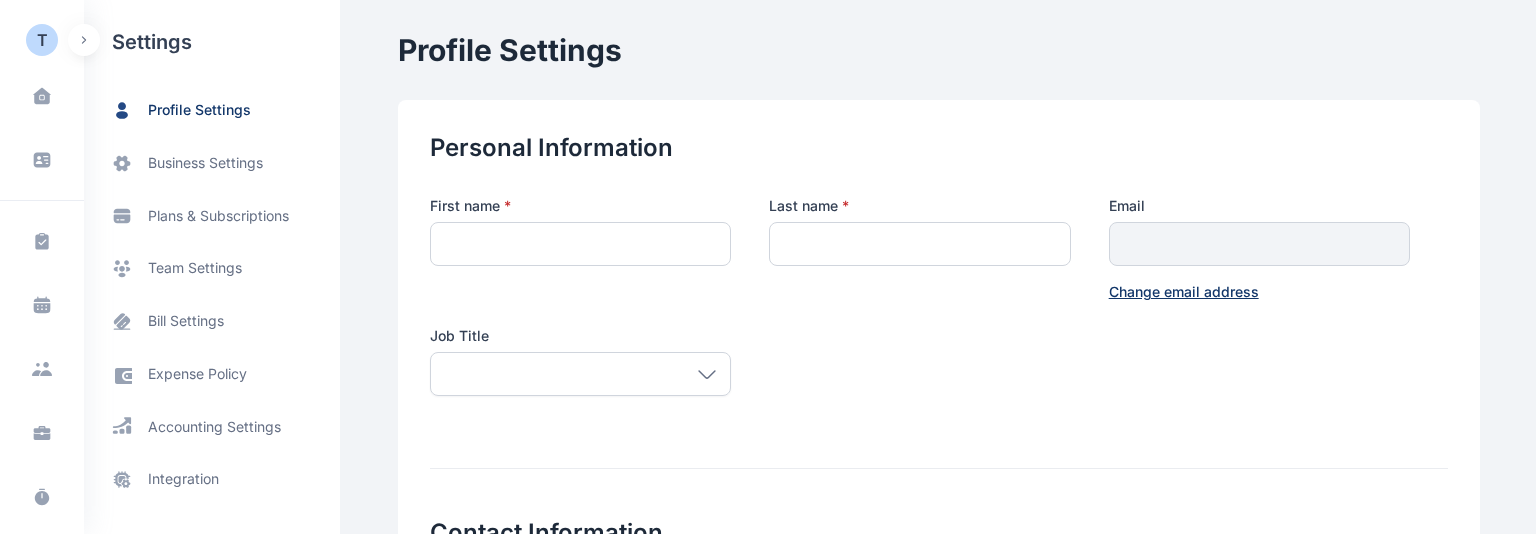 type on "*****" 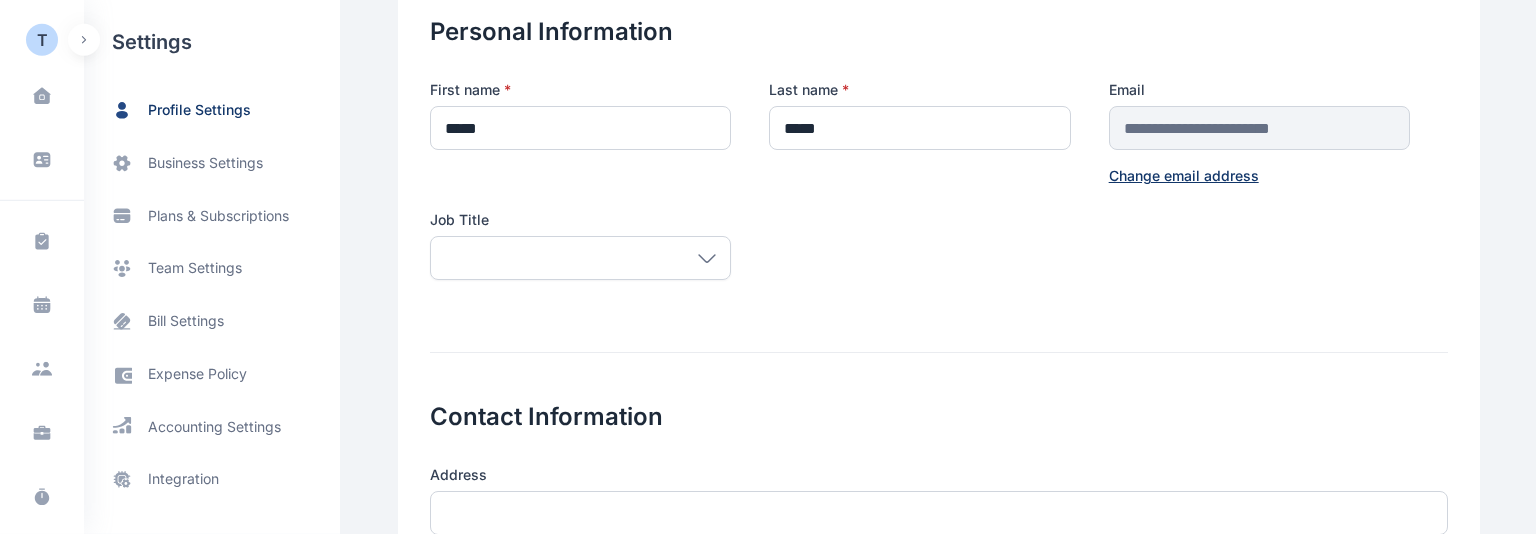 scroll, scrollTop: 125, scrollLeft: 0, axis: vertical 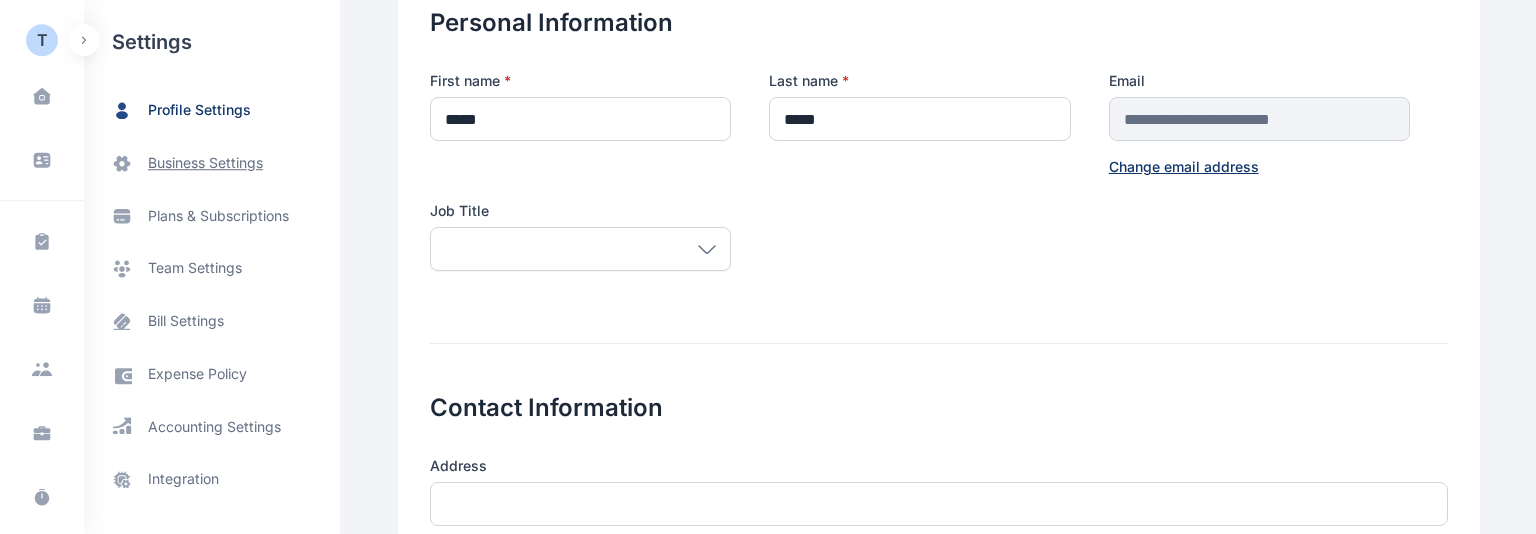 click on "business settings" at bounding box center [212, 163] 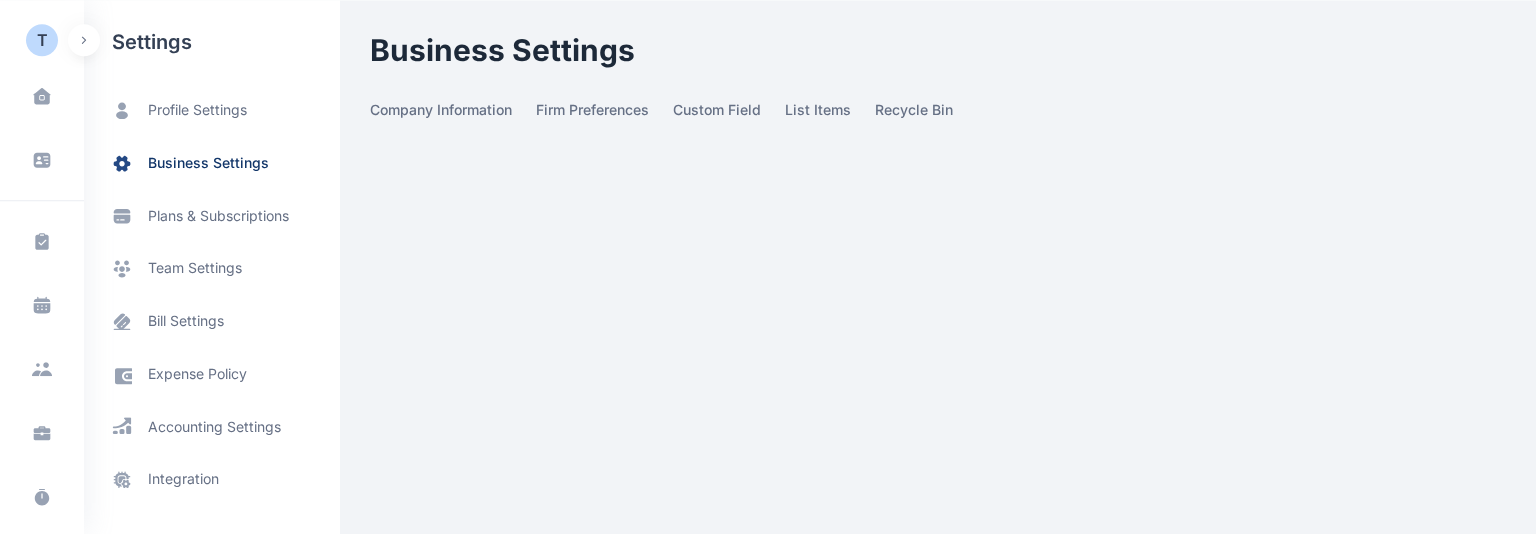 scroll, scrollTop: 0, scrollLeft: 0, axis: both 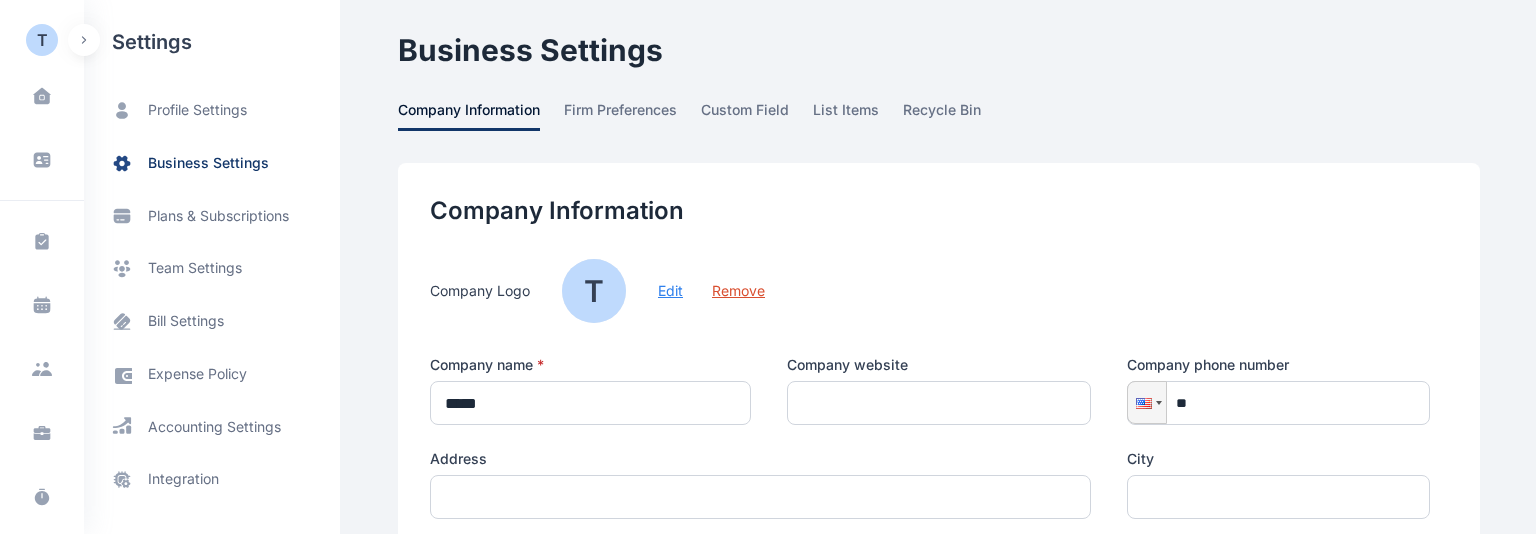 click on "T" at bounding box center (42, 40) 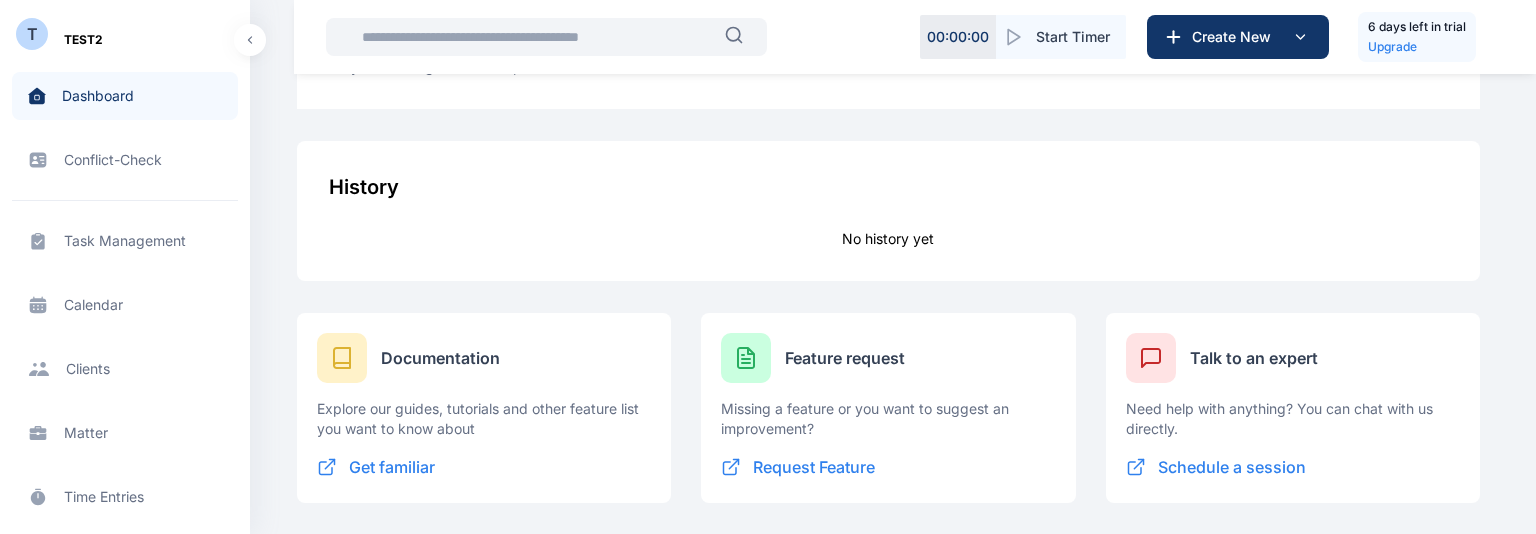 scroll, scrollTop: 0, scrollLeft: 0, axis: both 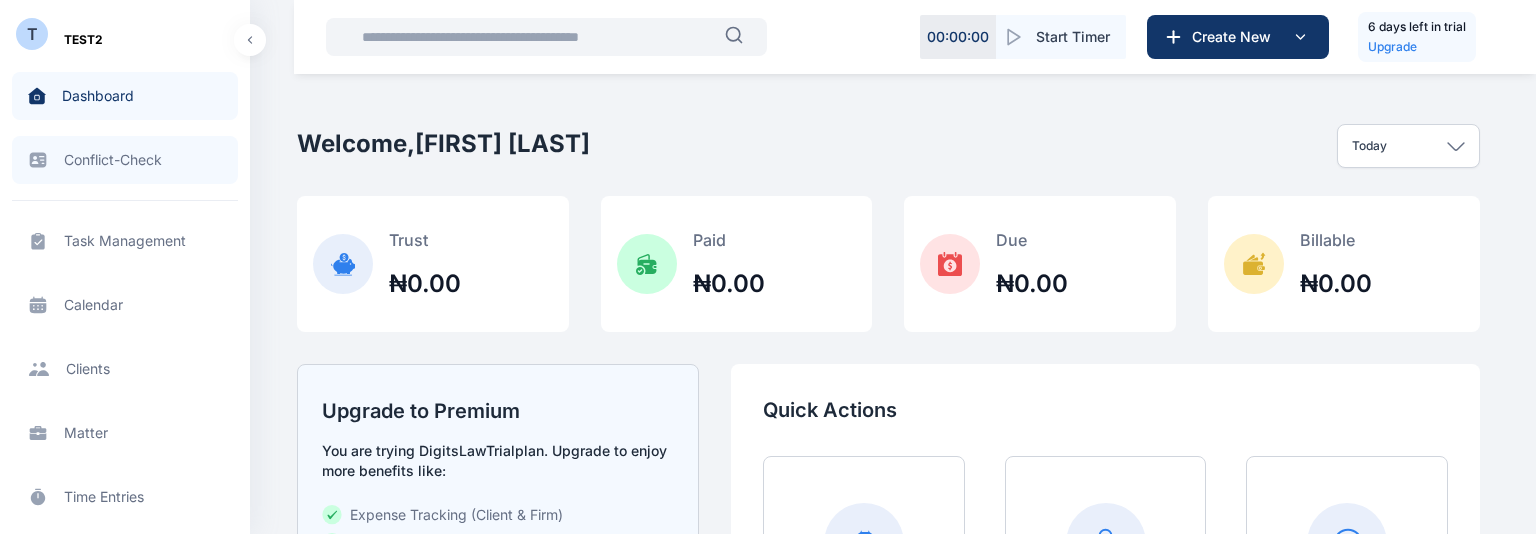 click on "Conflict-Check conflict-check conflict-check" at bounding box center (125, 160) 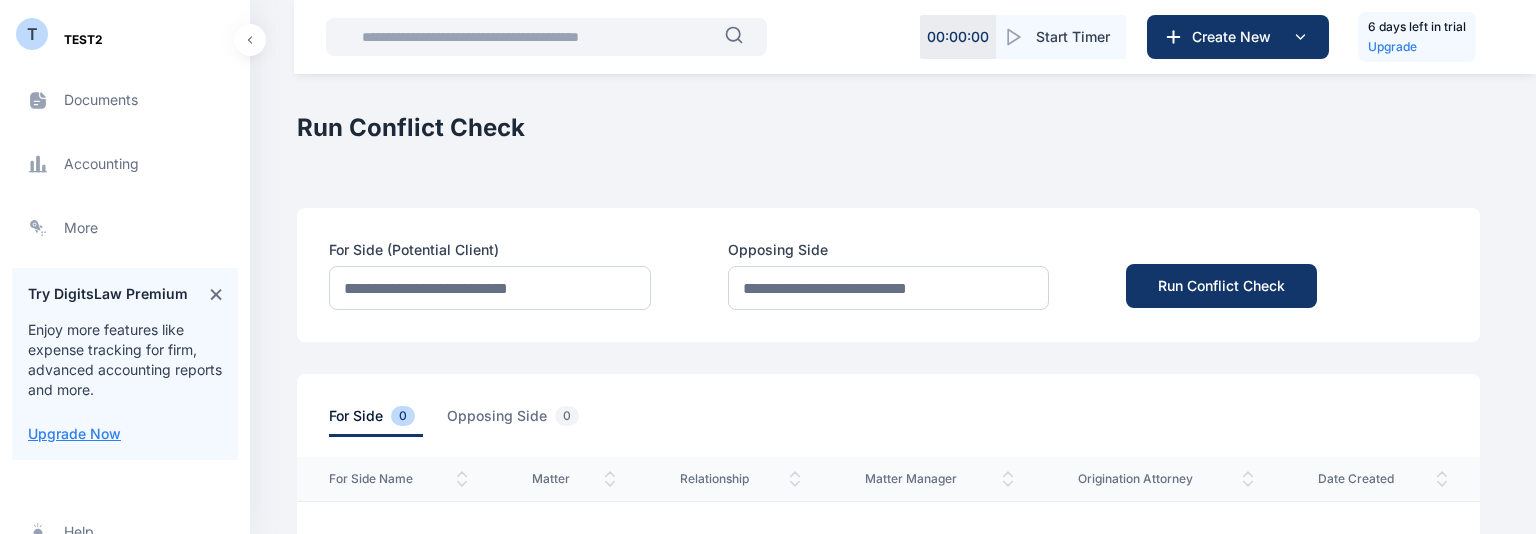scroll, scrollTop: 658, scrollLeft: 0, axis: vertical 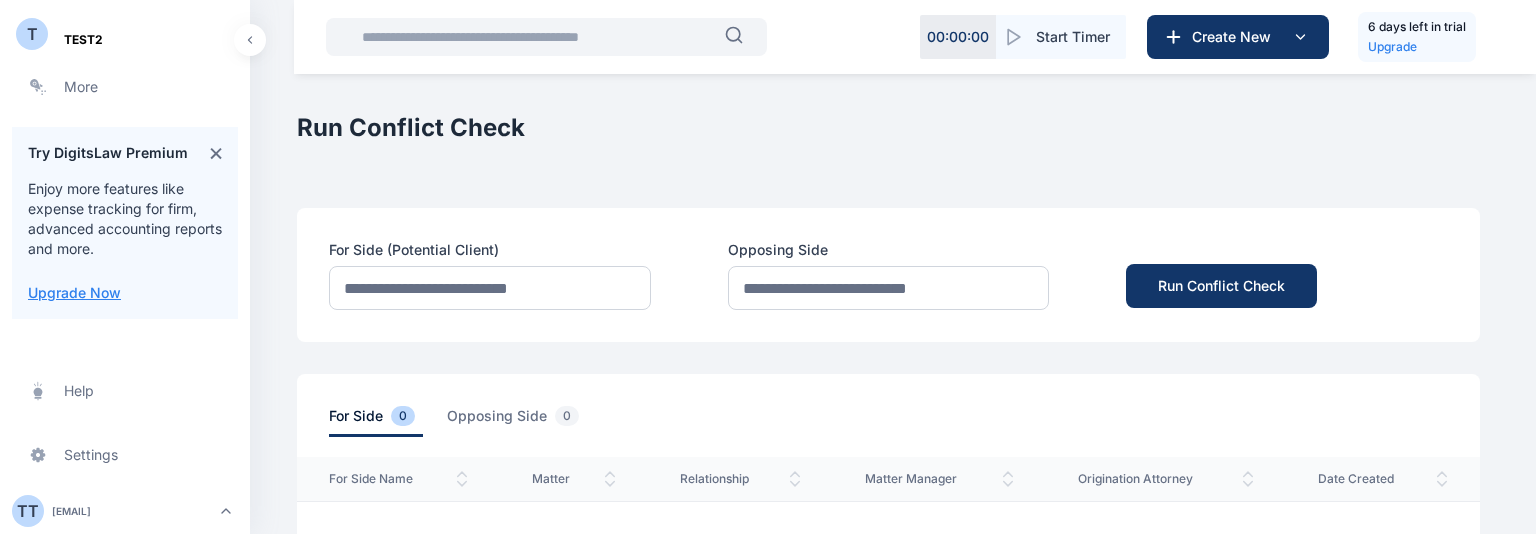 click 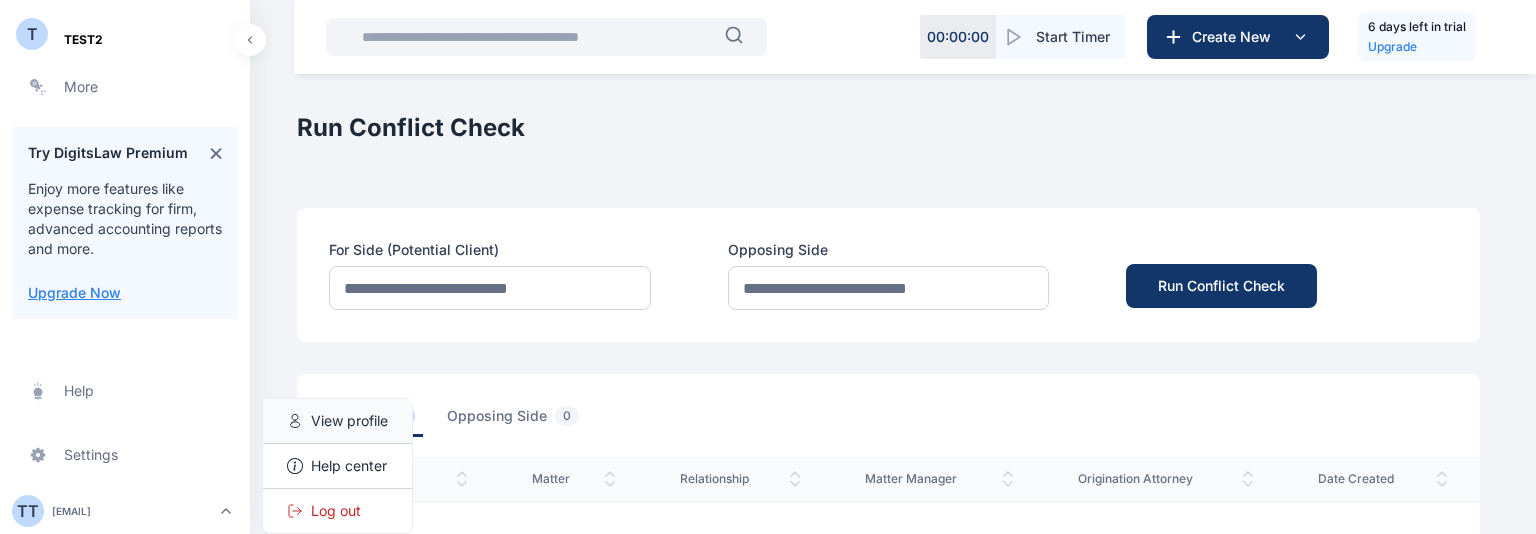 click 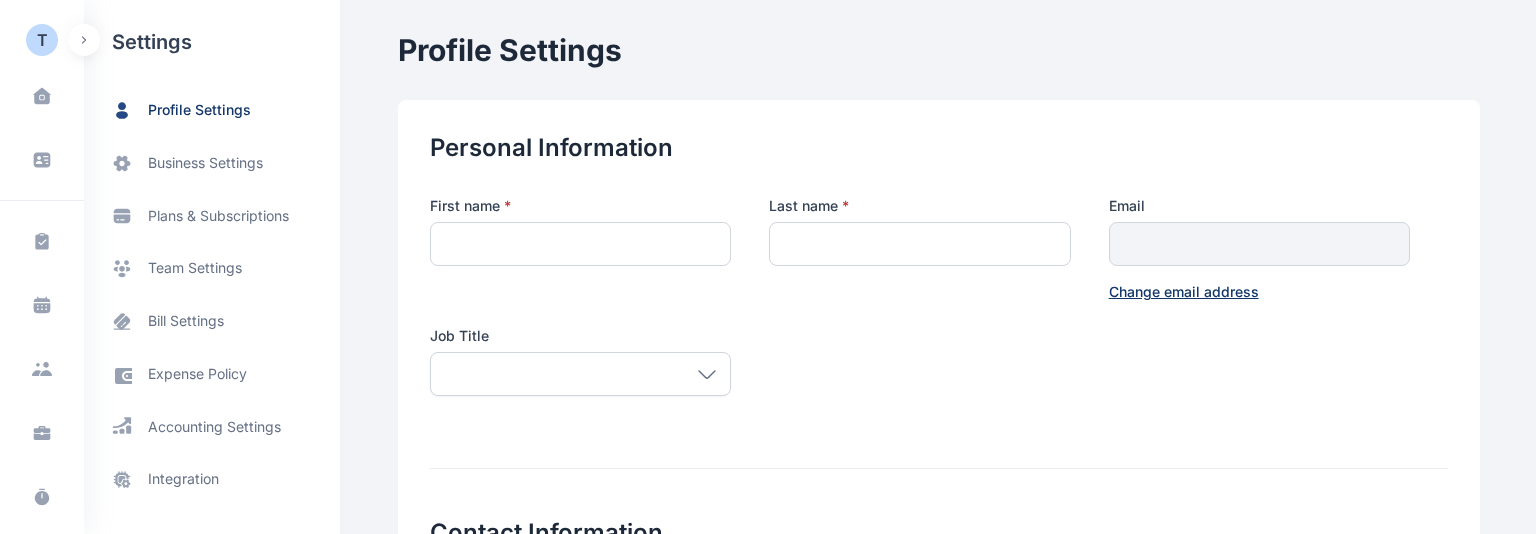 type on "*****" 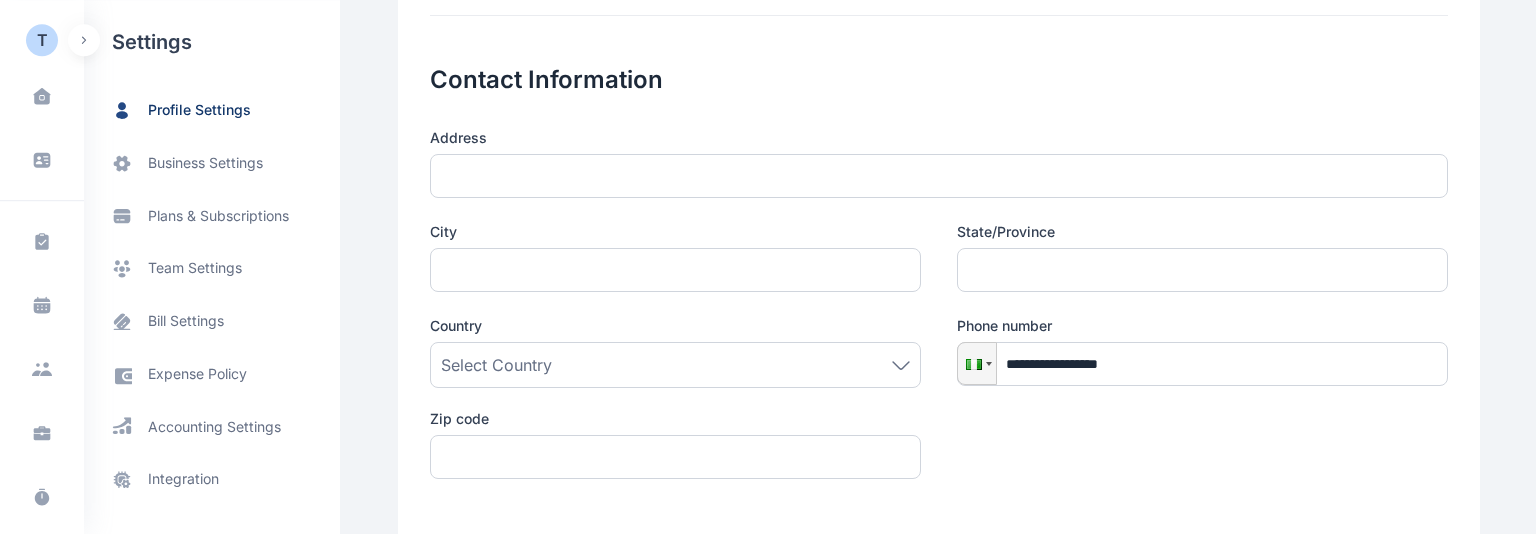 scroll, scrollTop: 455, scrollLeft: 0, axis: vertical 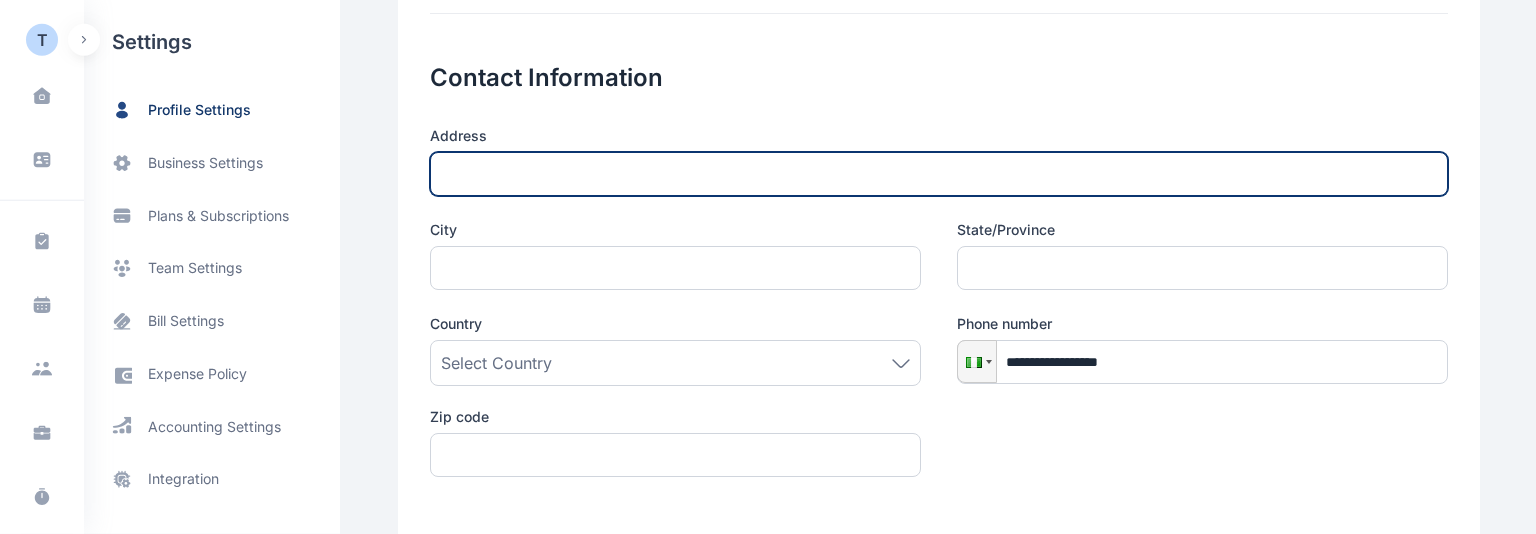 click at bounding box center [939, 174] 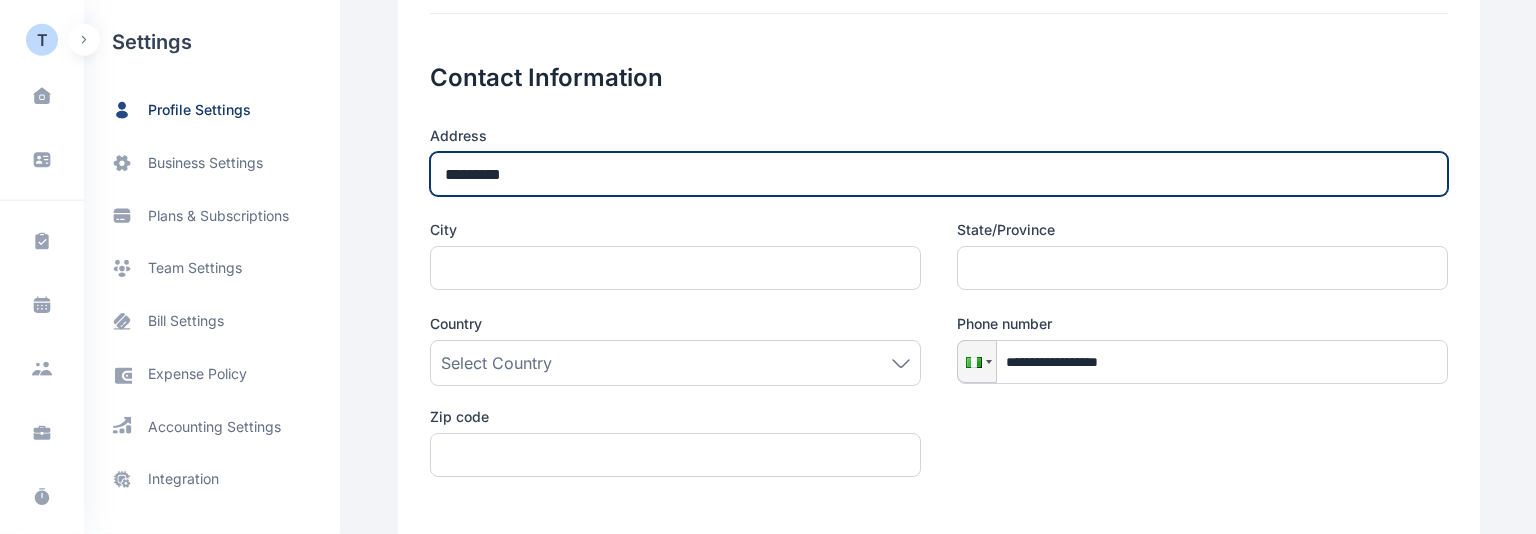 type on "*********" 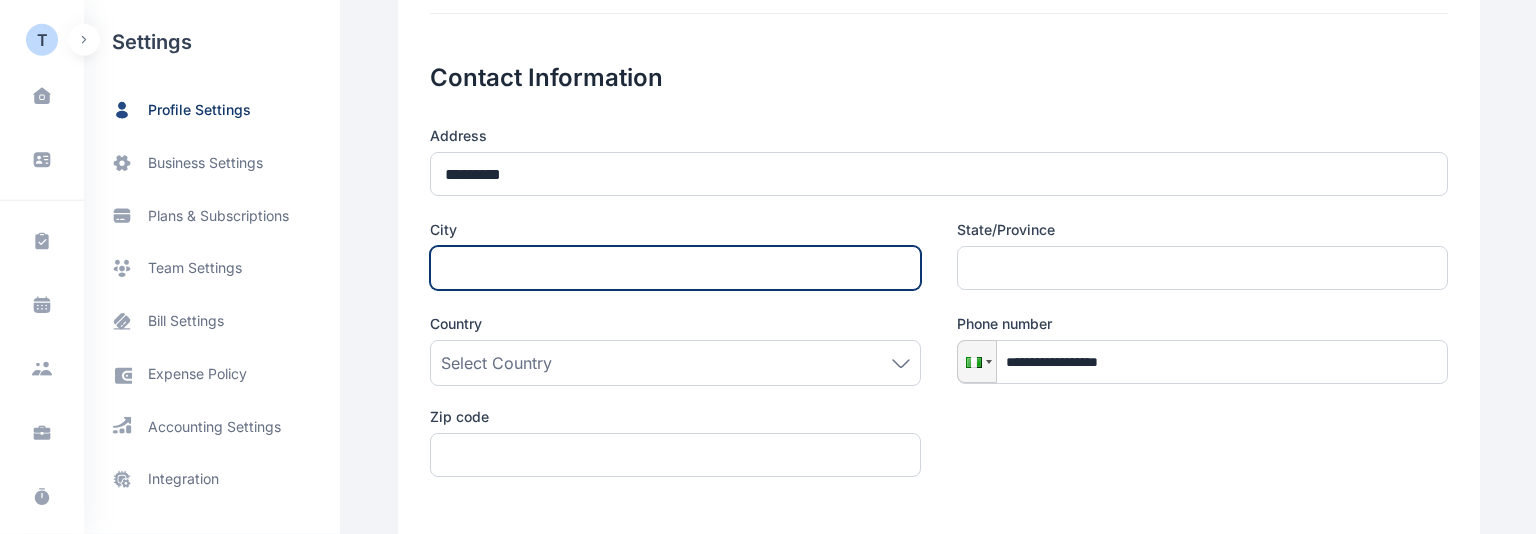 click at bounding box center (675, 268) 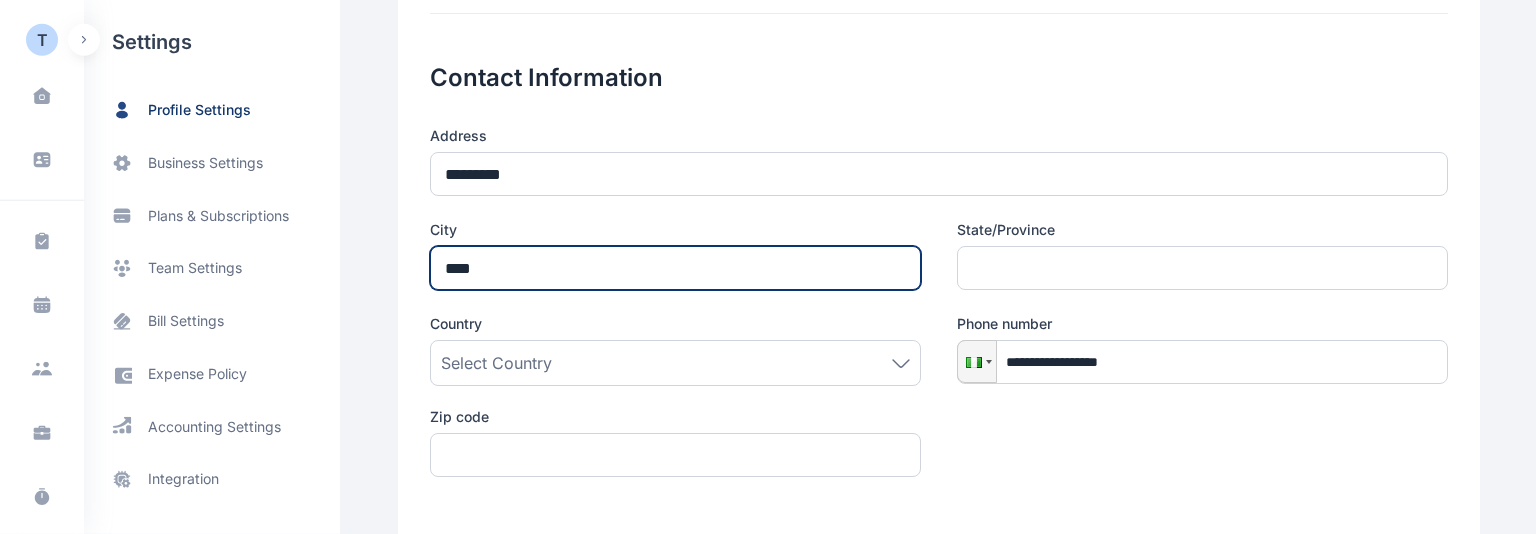 type on "****" 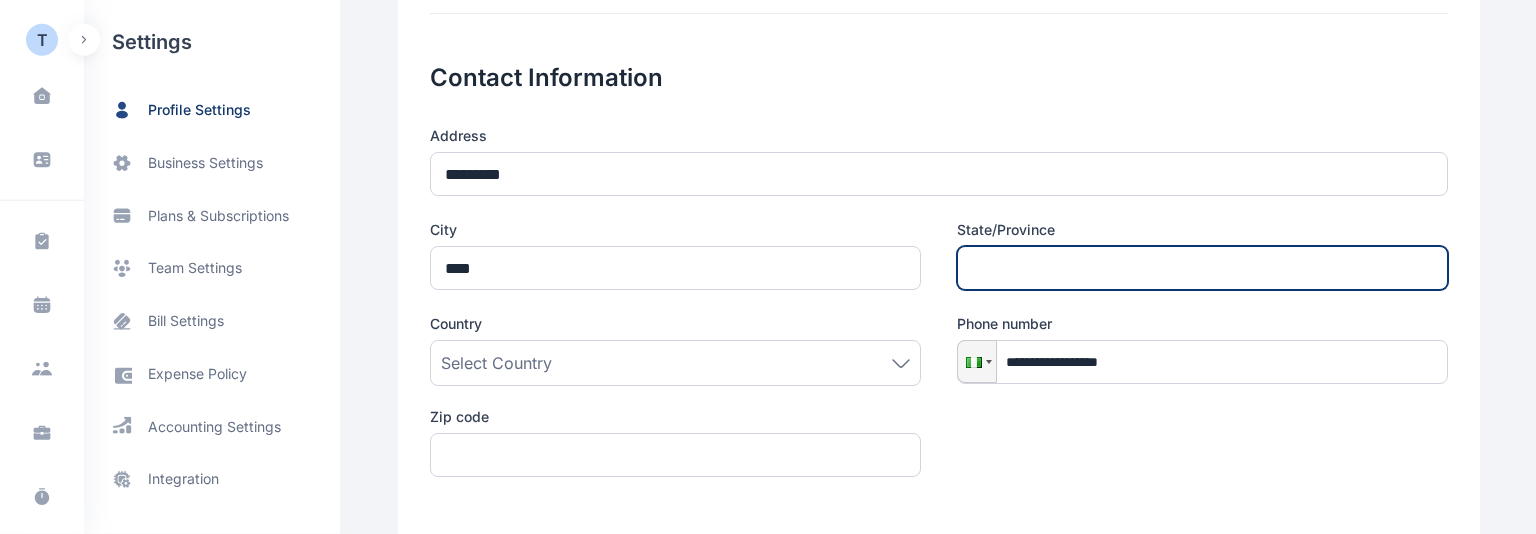 click at bounding box center [1202, 268] 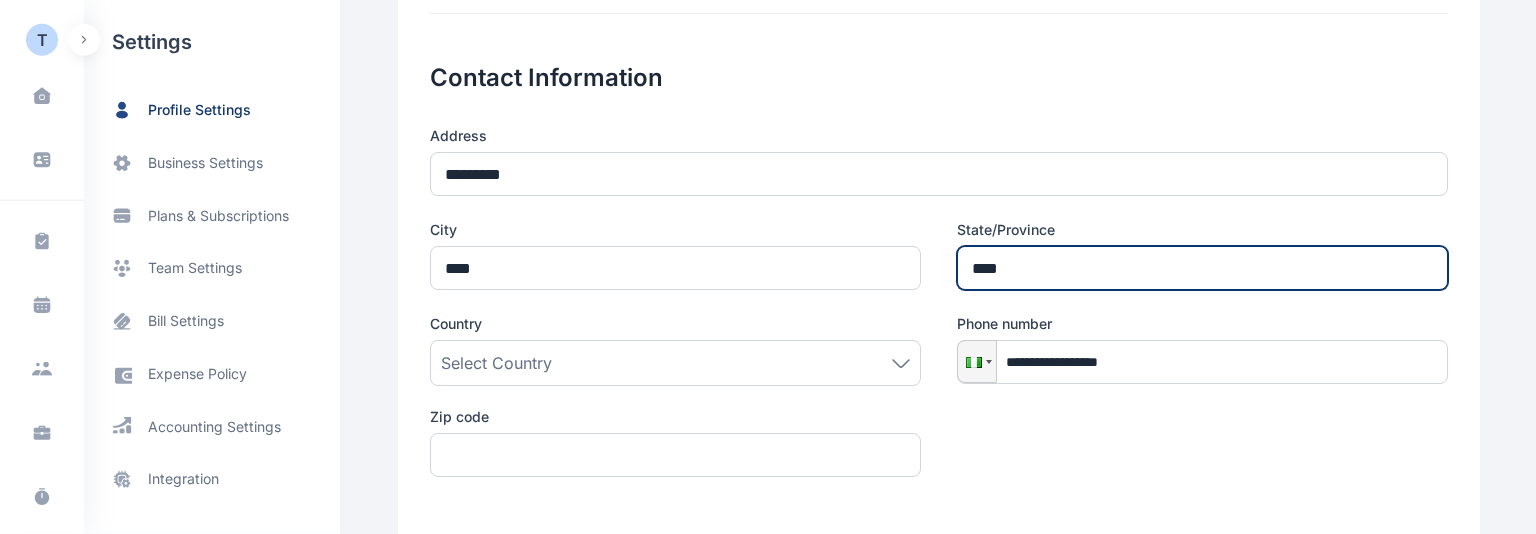 type on "****" 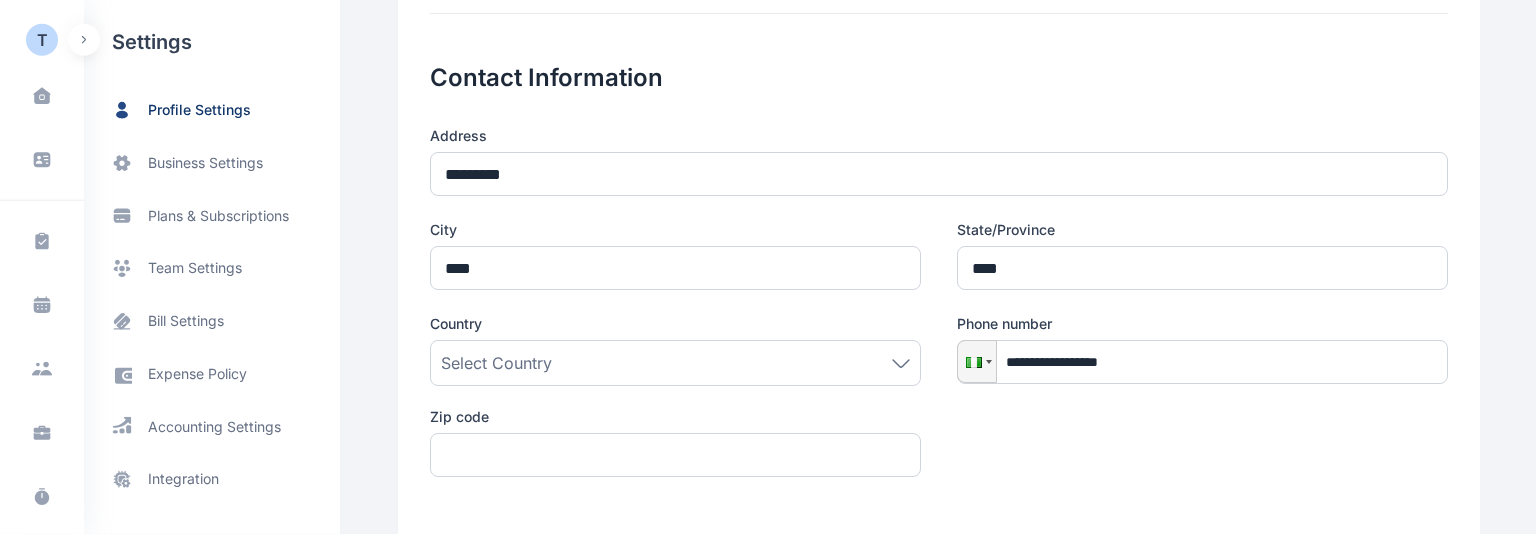 click on "Select Country" at bounding box center [675, 363] 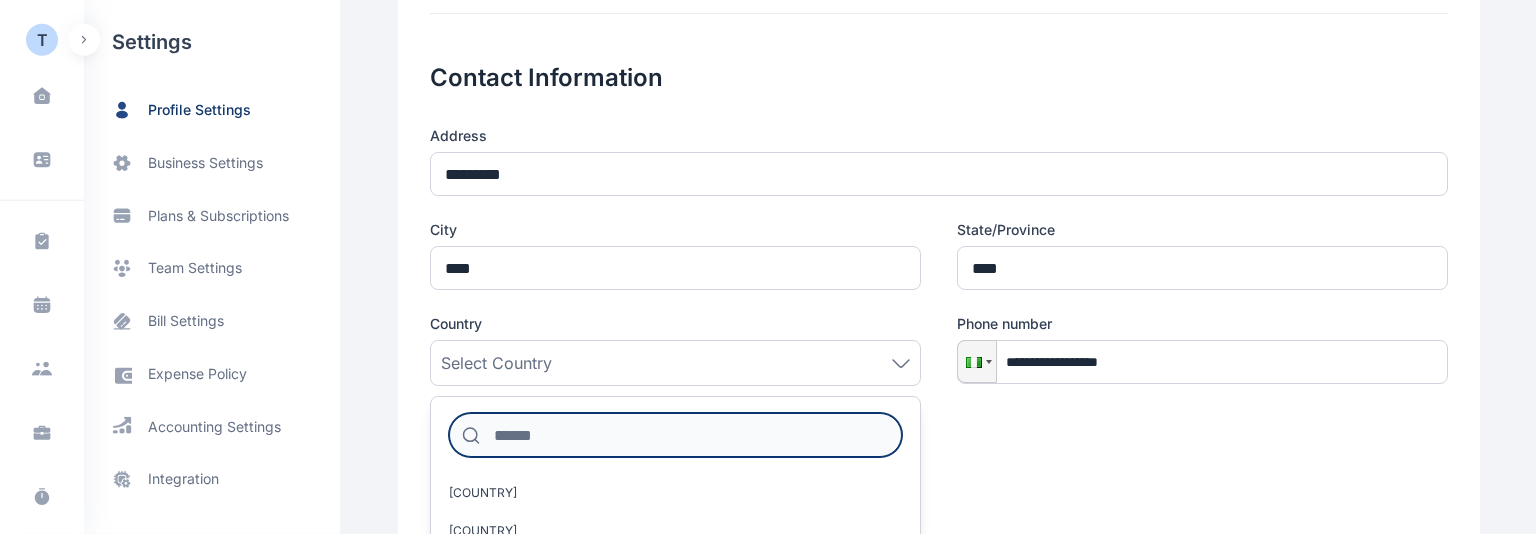 click at bounding box center (675, 435) 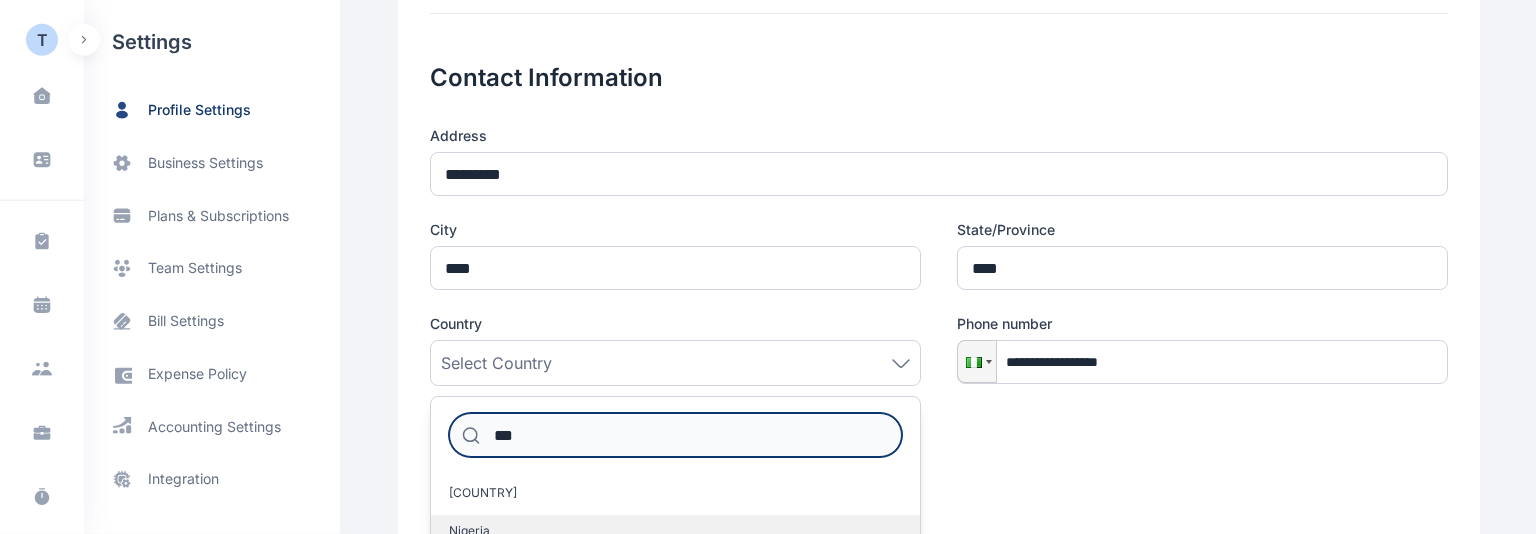 type on "***" 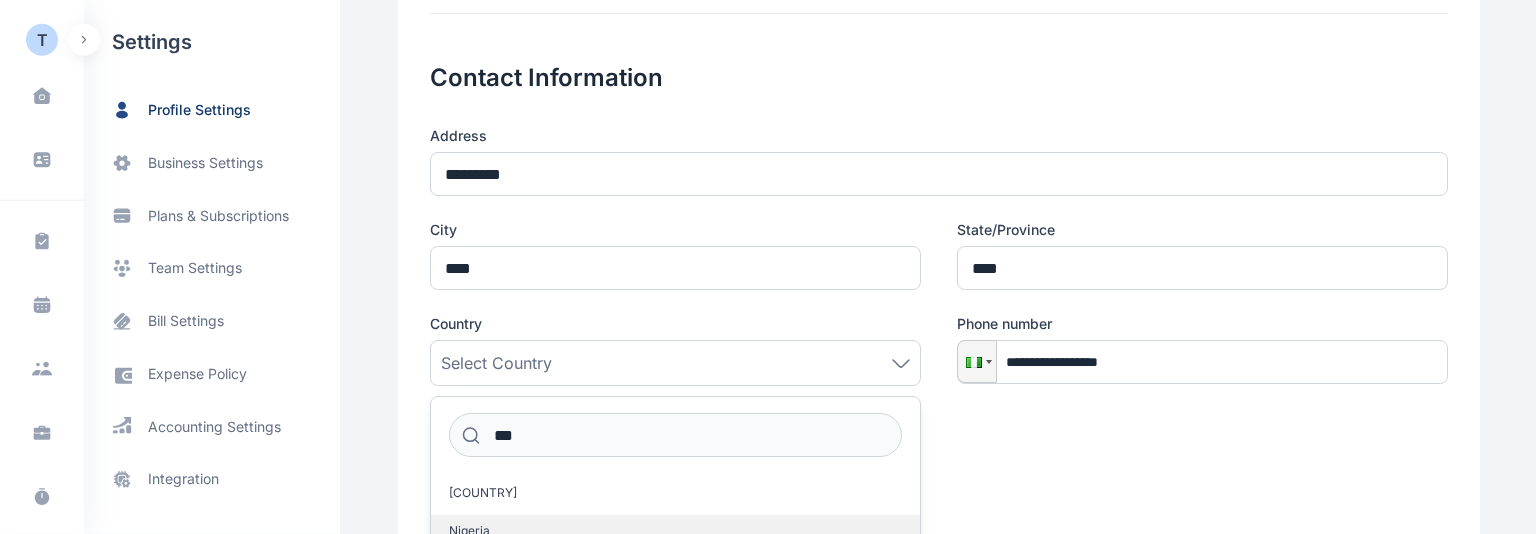click on "Nigeria" at bounding box center [675, 531] 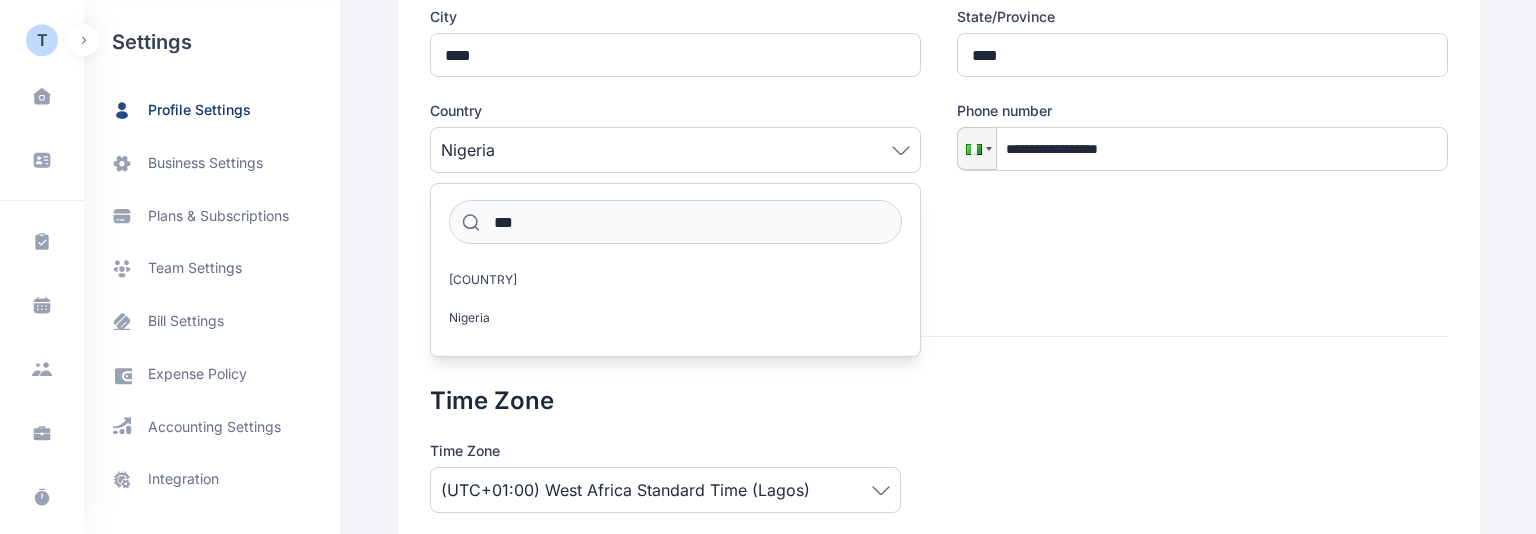 scroll, scrollTop: 670, scrollLeft: 0, axis: vertical 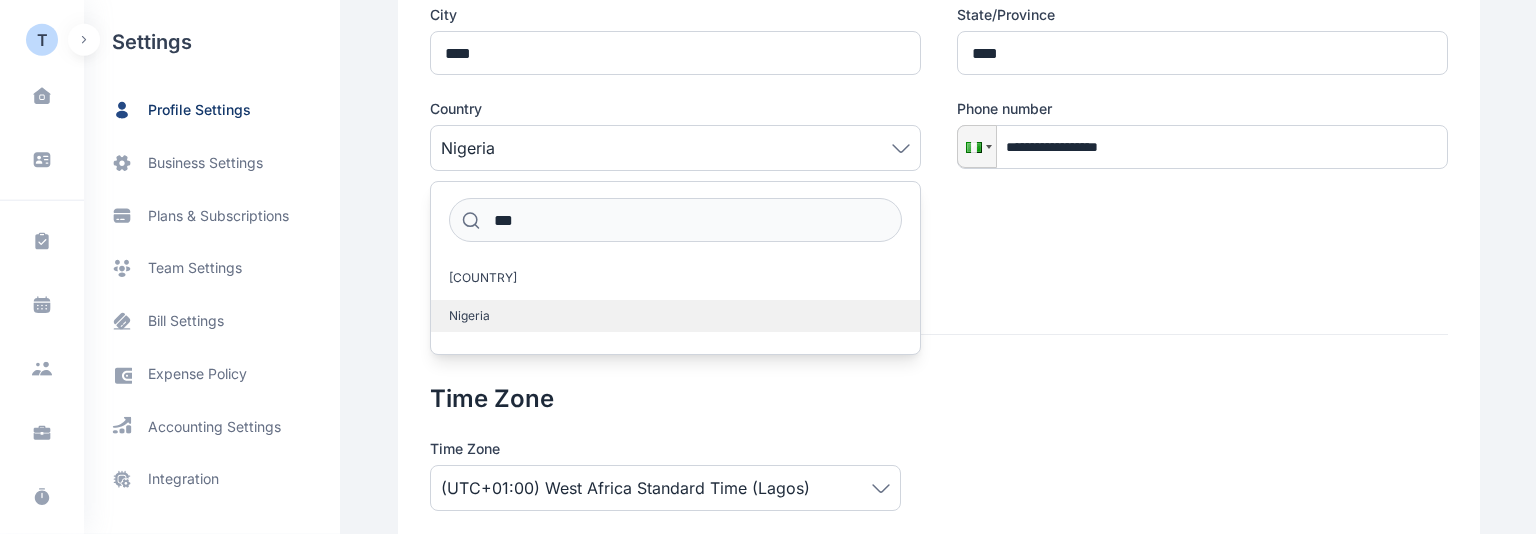 click on "Nigeria" at bounding box center (675, 316) 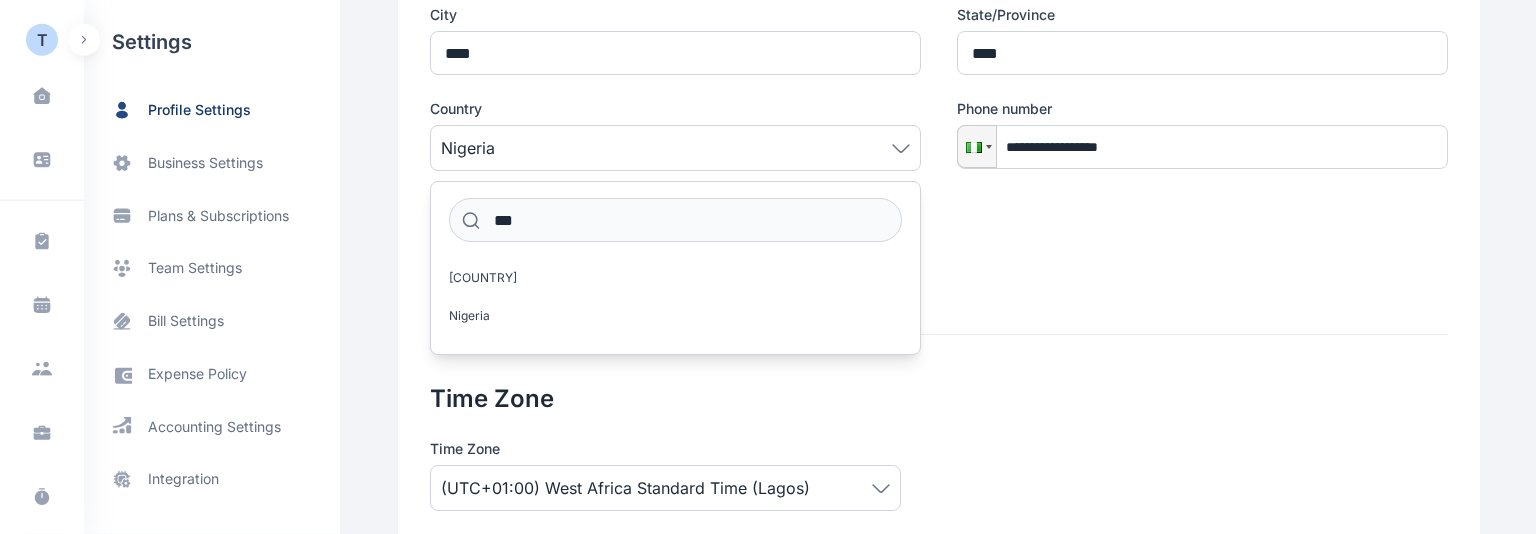 click 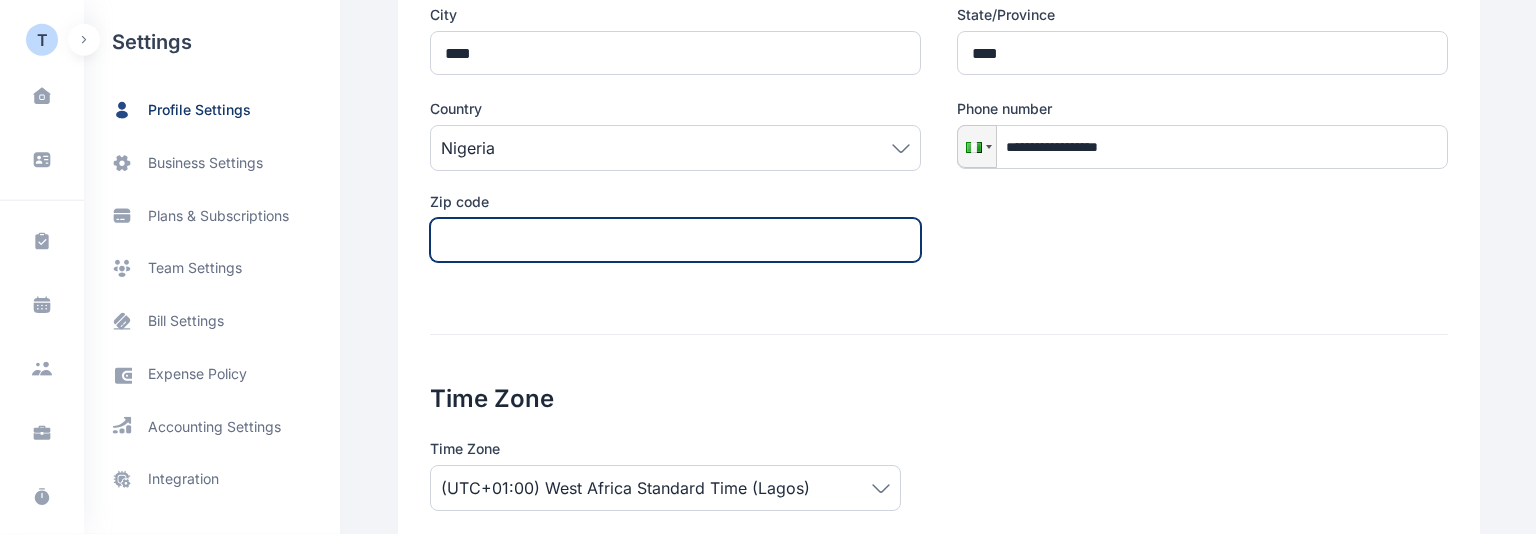 click at bounding box center [675, 240] 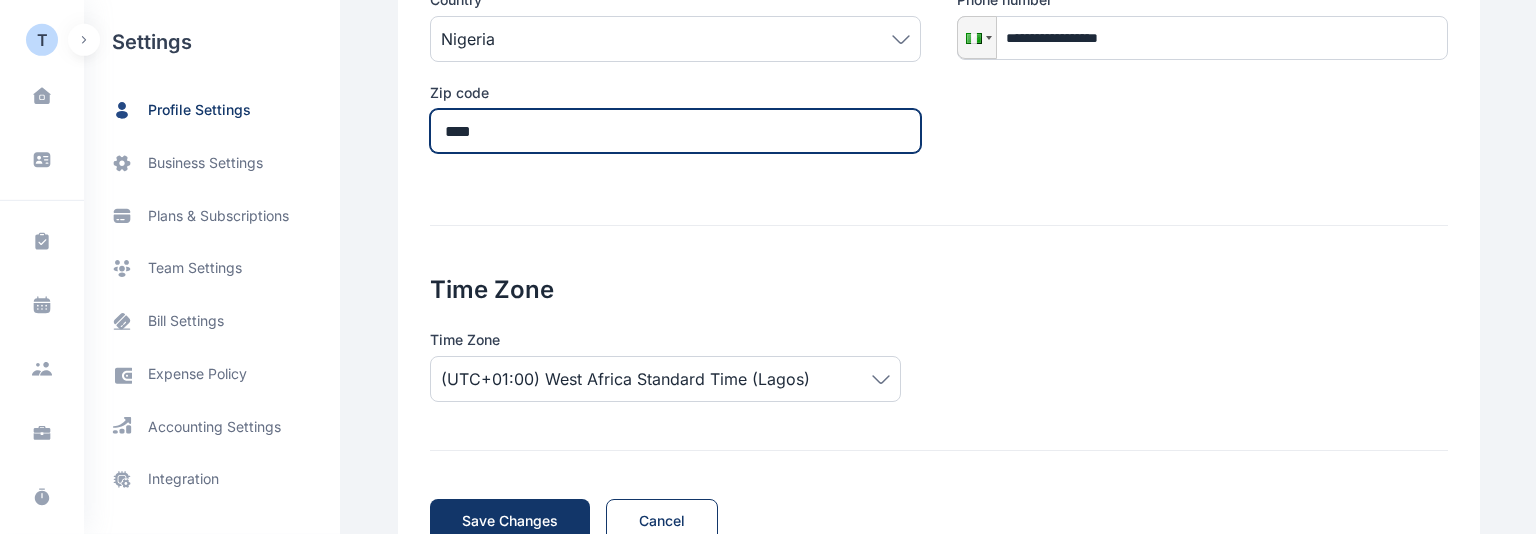 scroll, scrollTop: 850, scrollLeft: 0, axis: vertical 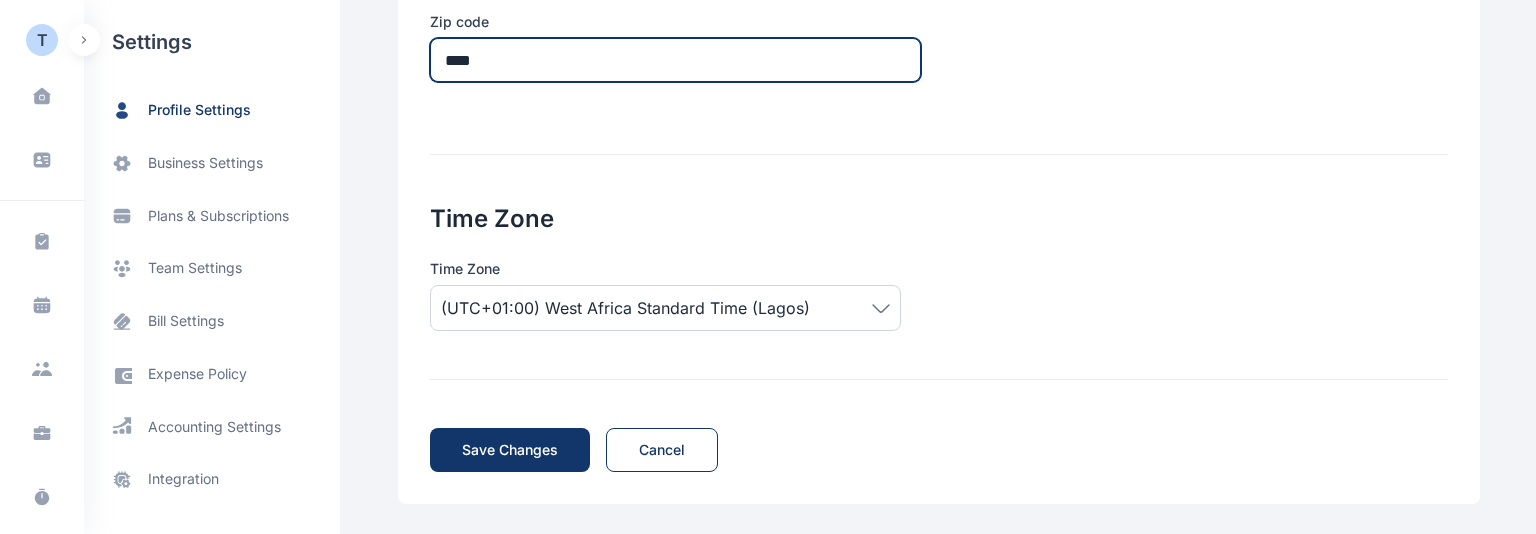 type on "****" 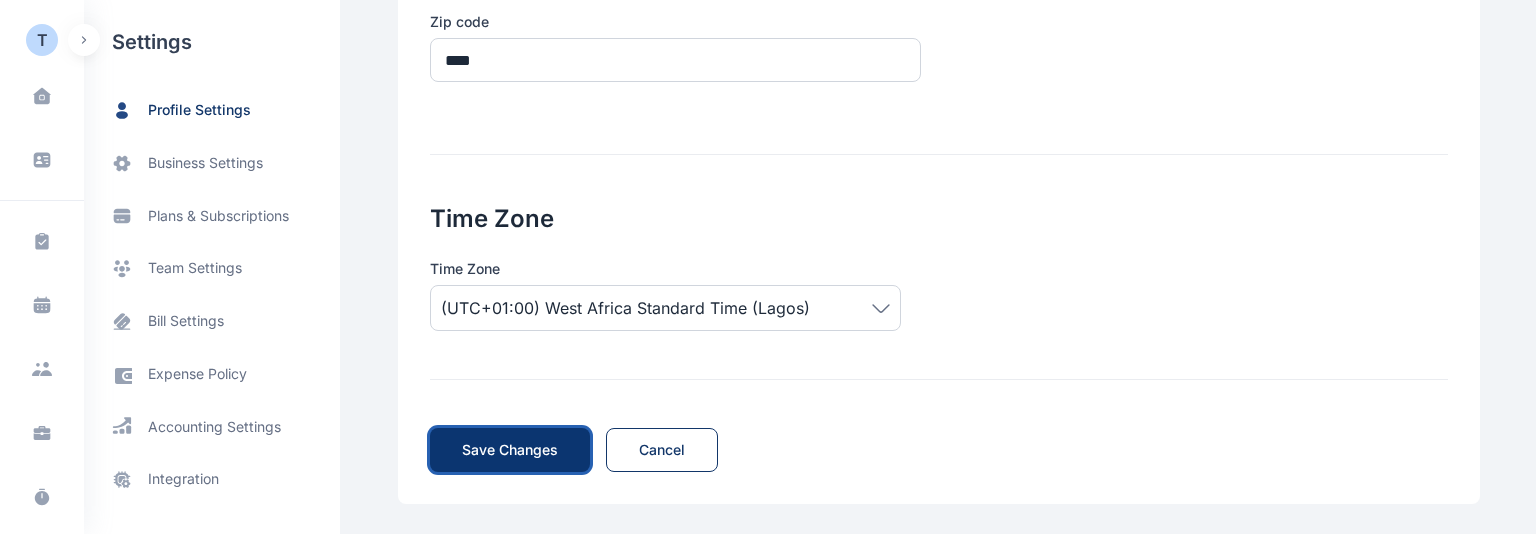 click on "Save Changes" at bounding box center [510, 450] 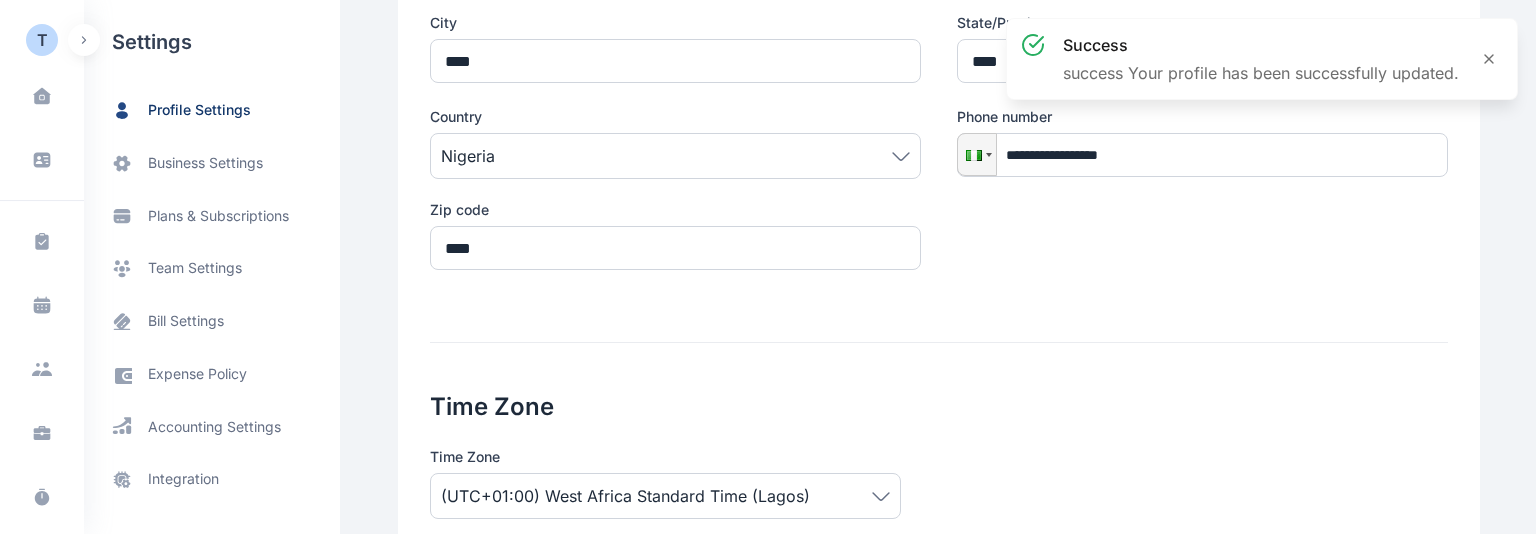 scroll, scrollTop: 513, scrollLeft: 0, axis: vertical 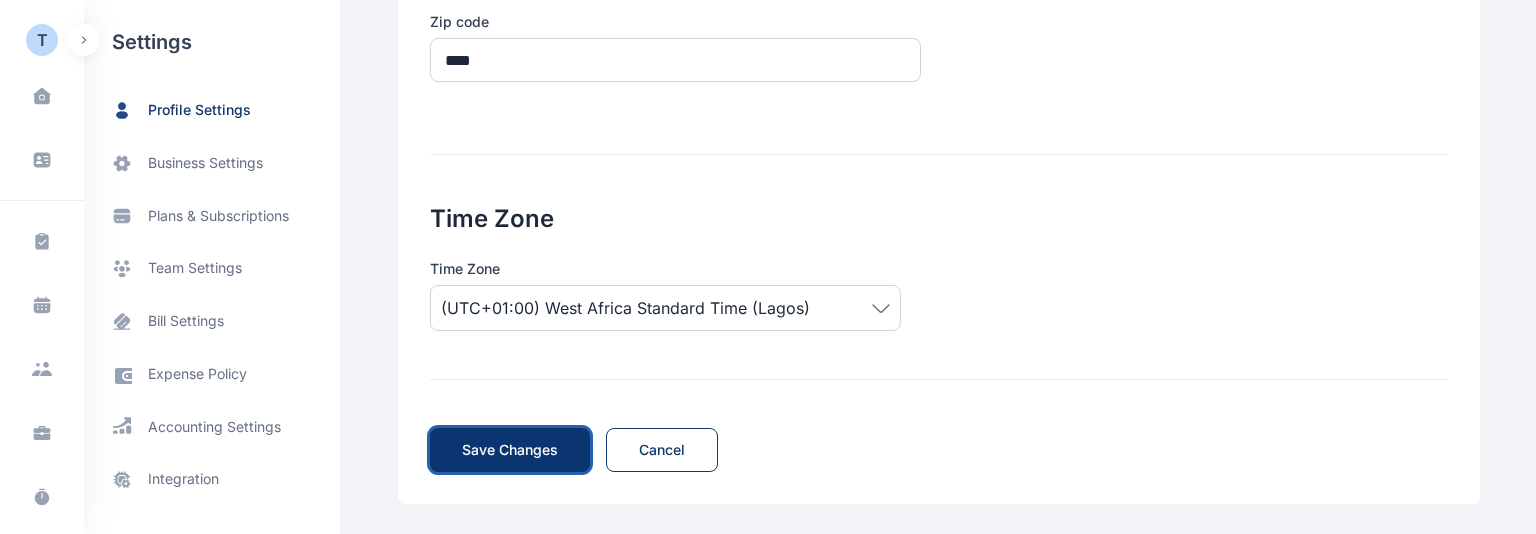 click on "Save Changes" at bounding box center (510, 450) 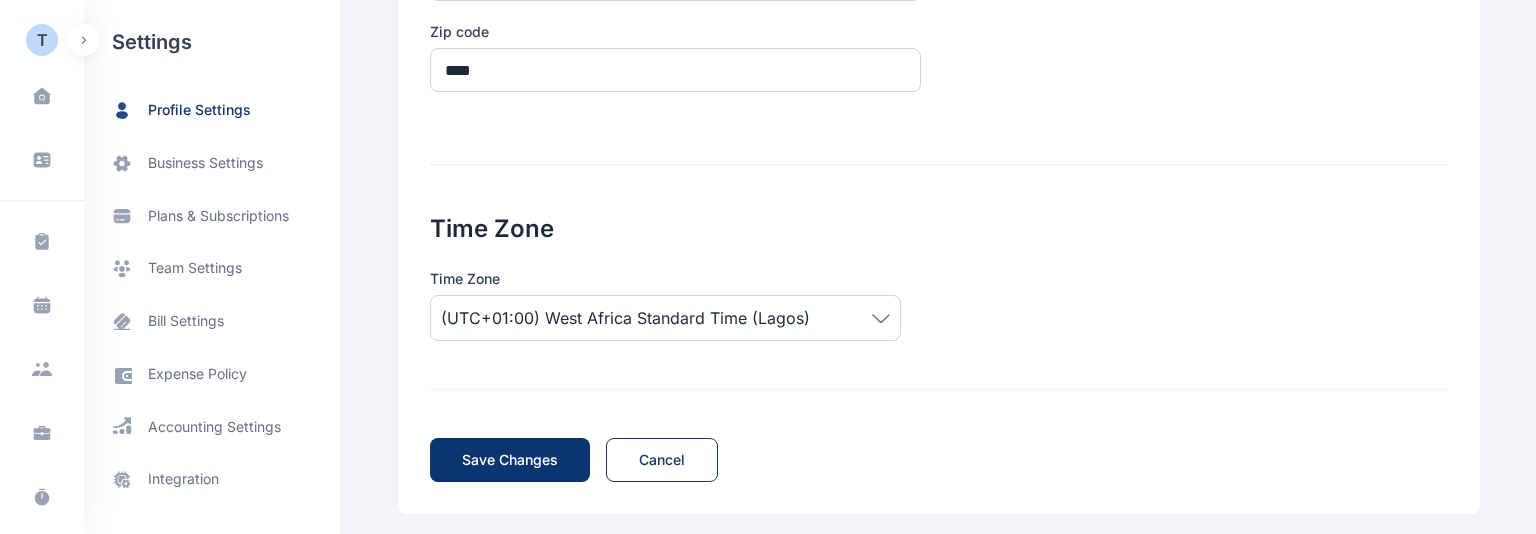 scroll, scrollTop: 850, scrollLeft: 0, axis: vertical 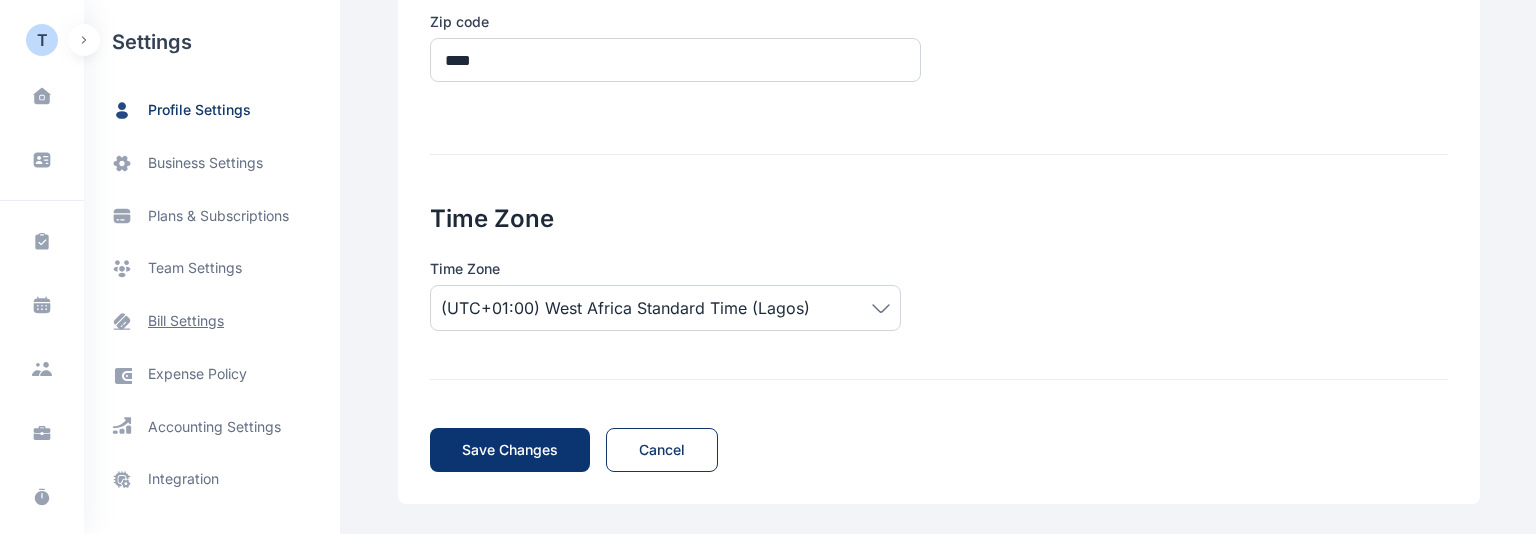 click on "bill settings" at bounding box center (186, 321) 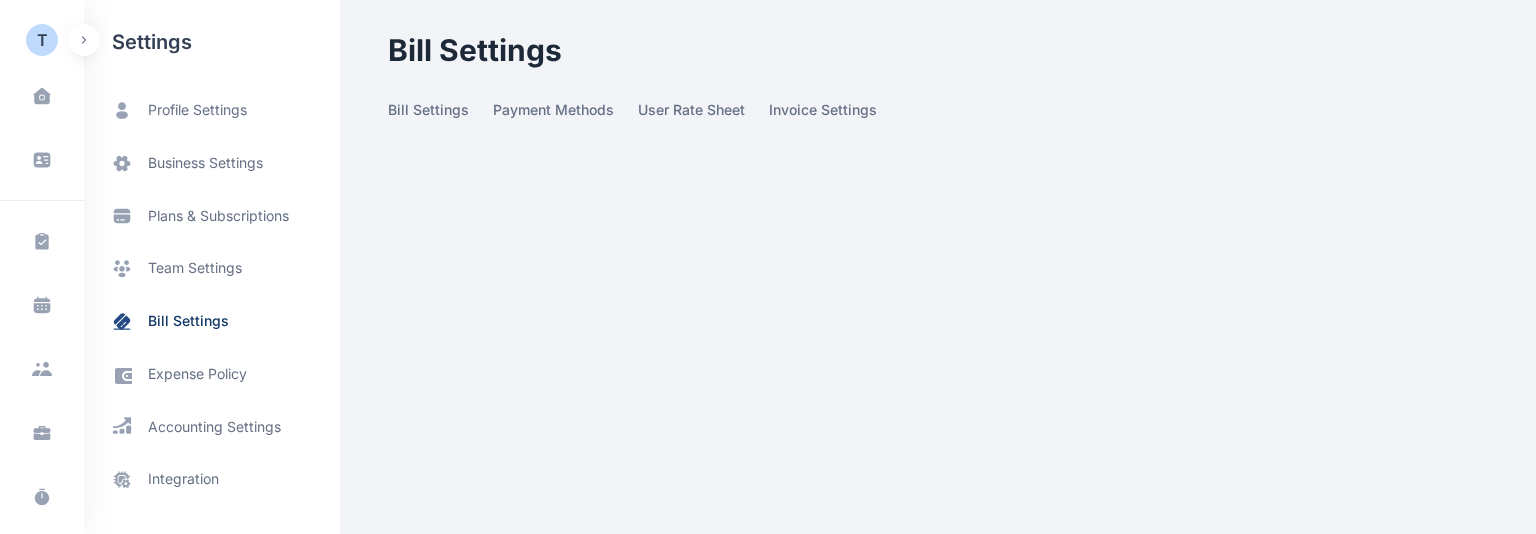 scroll, scrollTop: 0, scrollLeft: 0, axis: both 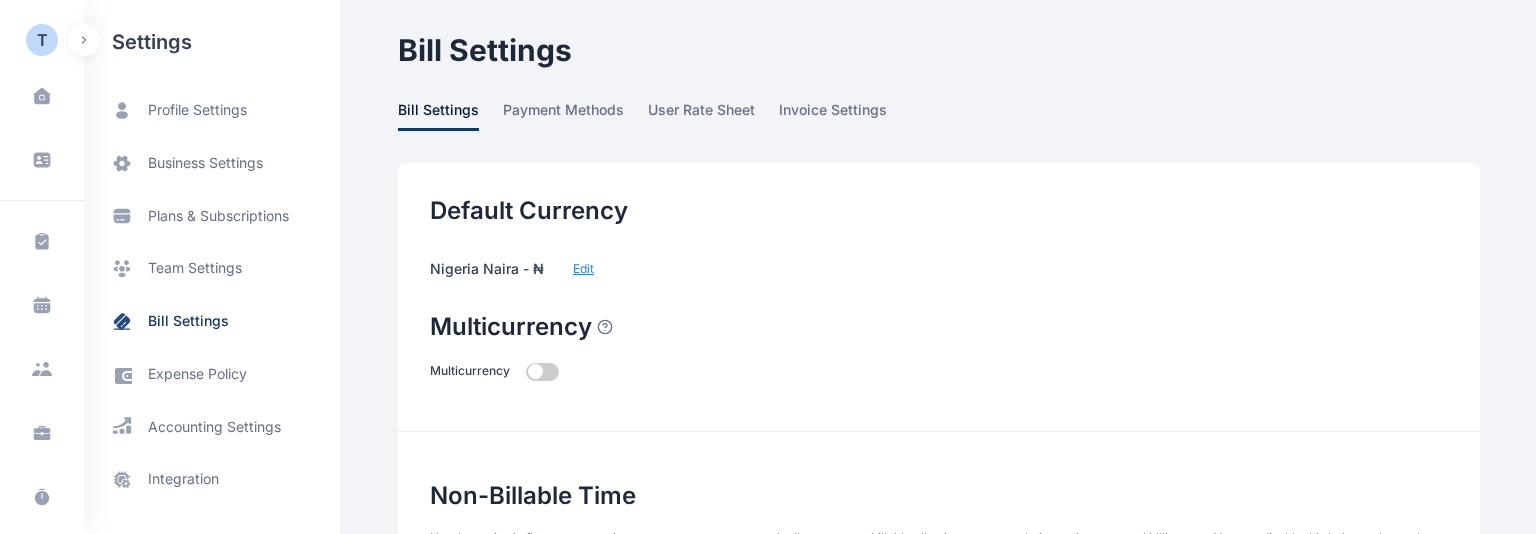 click on "Default Currency Nigeria Naira - ₦ Edit Multicurrency Multicurrency can not be disabled after enabling it. Multicurrency" at bounding box center (939, 289) 